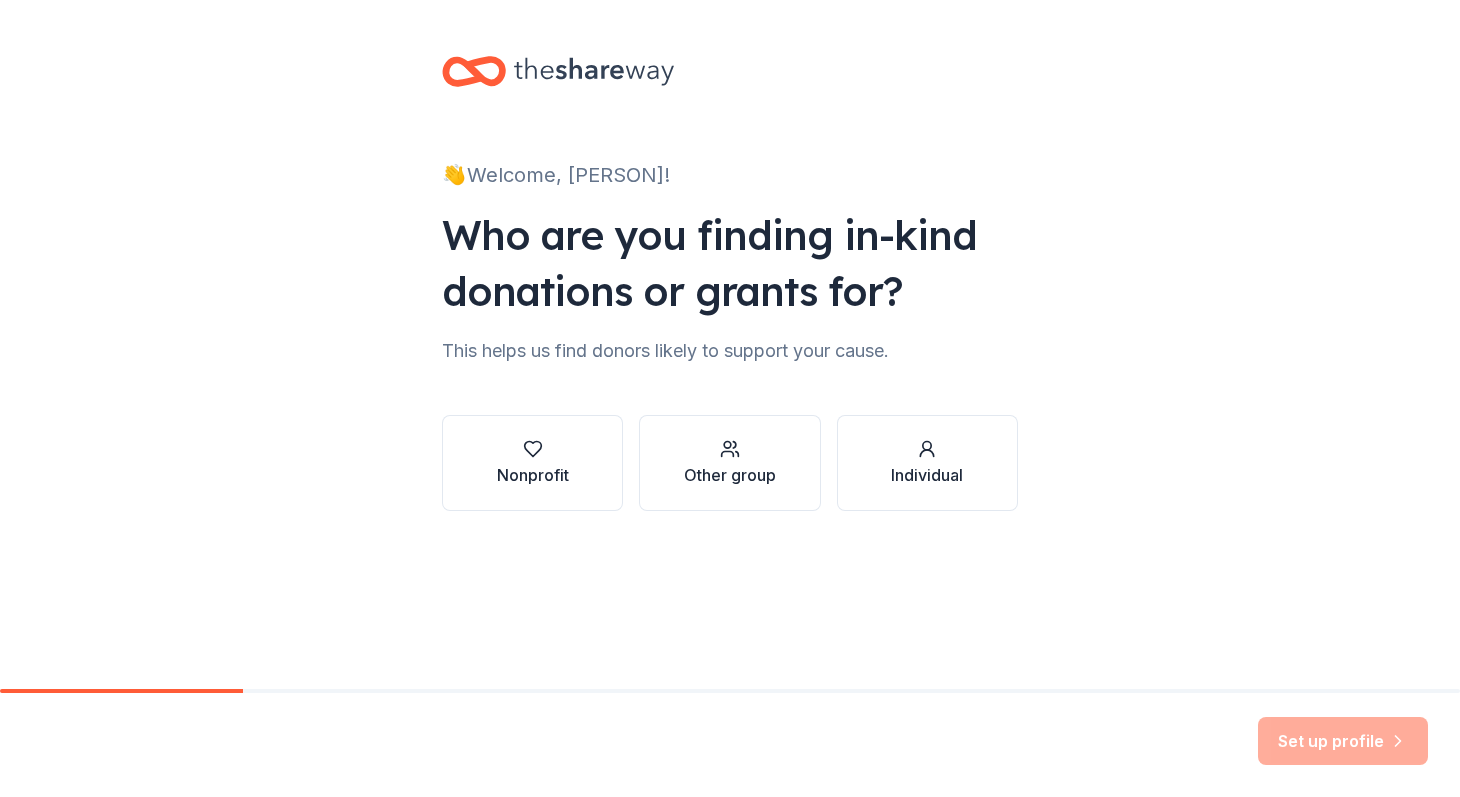 scroll, scrollTop: 0, scrollLeft: 0, axis: both 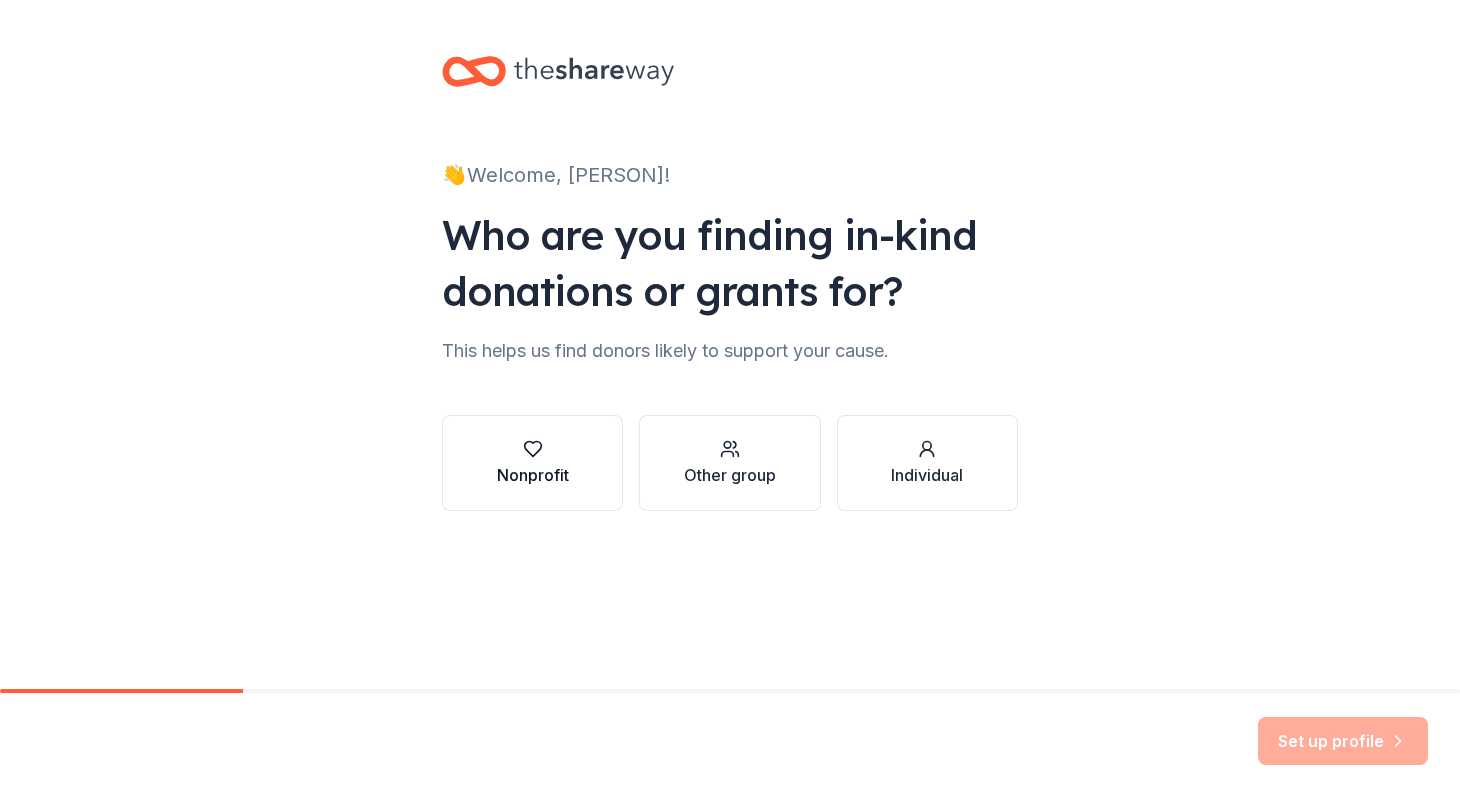click on "Nonprofit" at bounding box center (532, 463) 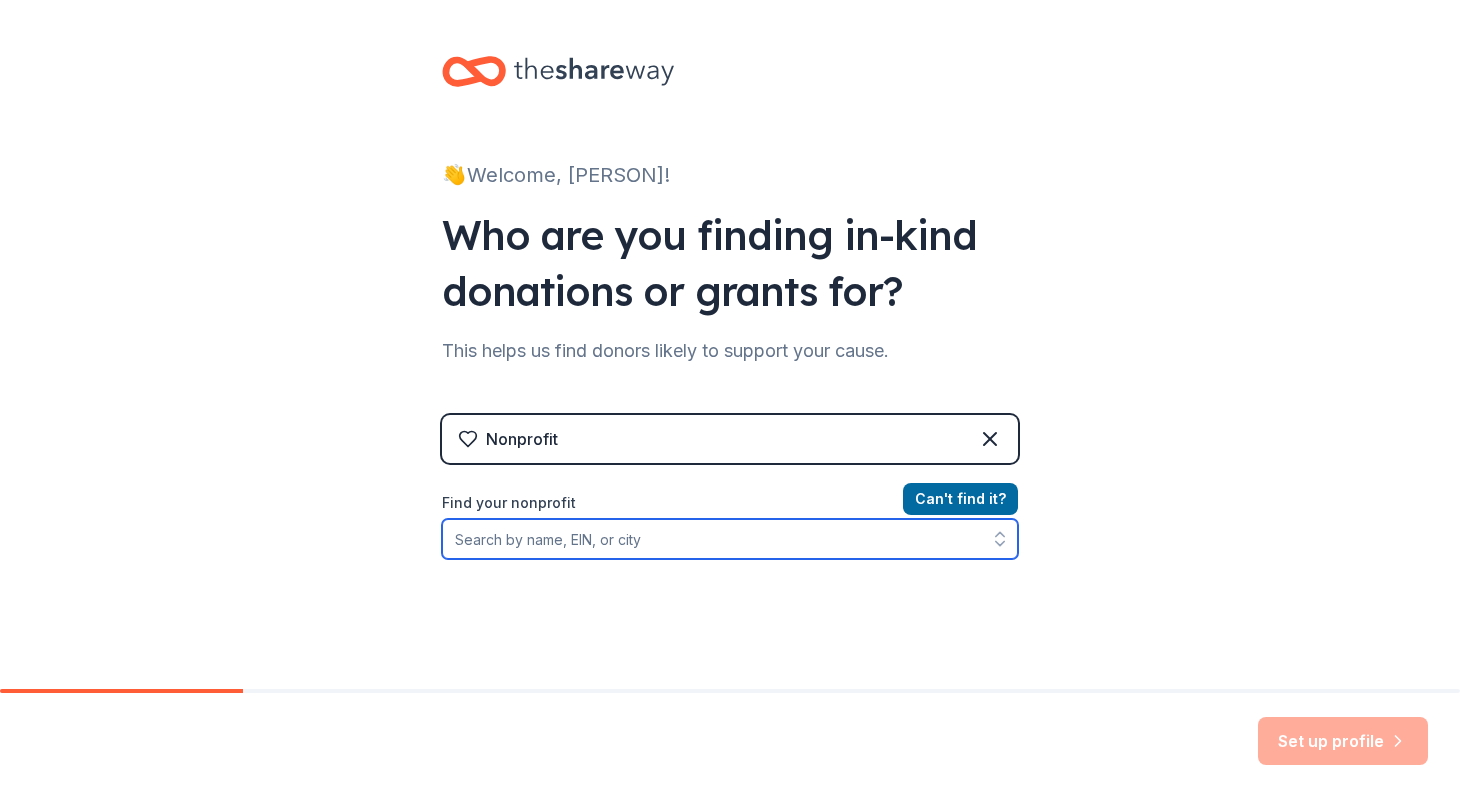 click on "Find your nonprofit" at bounding box center [730, 539] 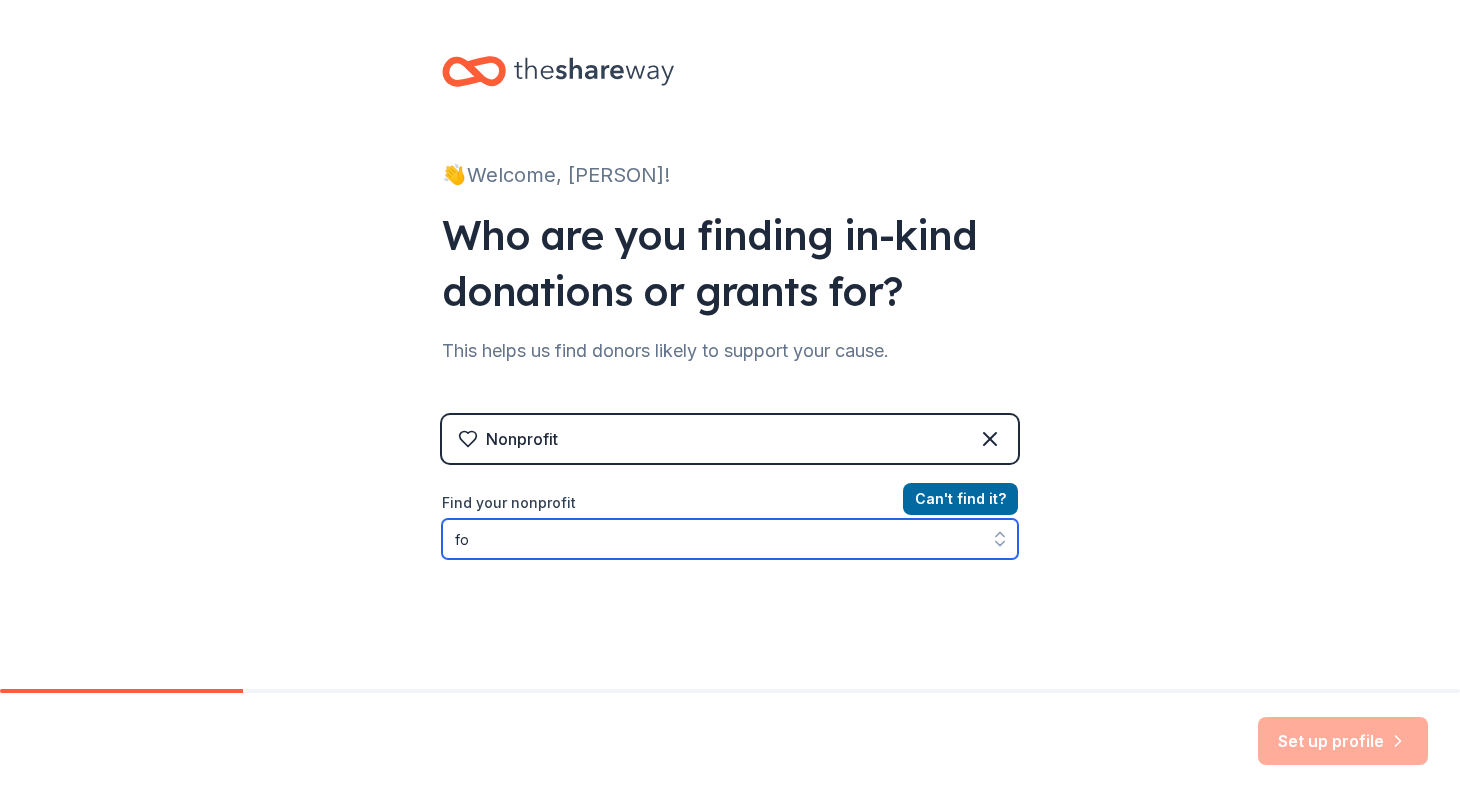 type on "f" 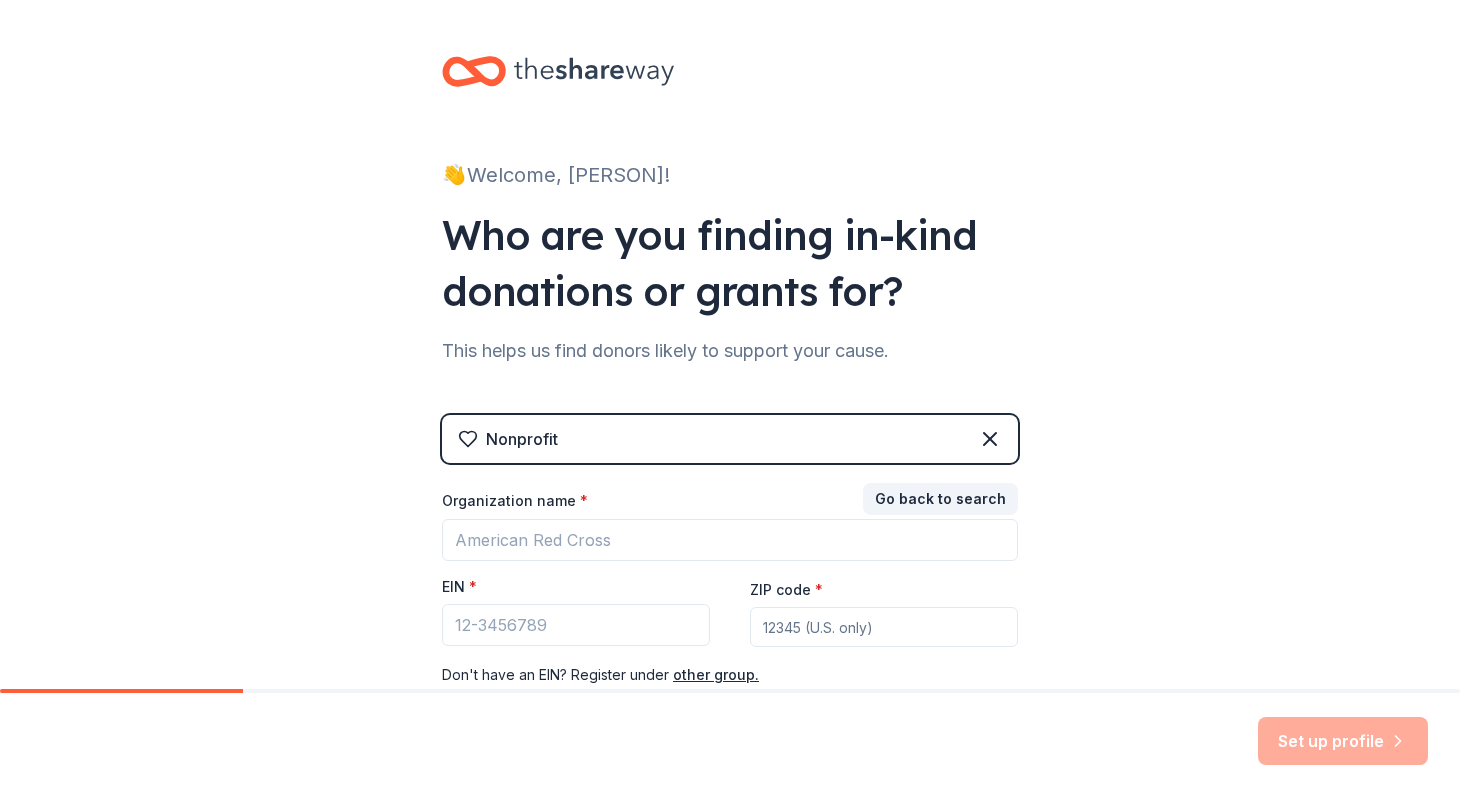 click on "👋  Welcome, [PERSON]! Who are you finding in-kind donations or grants for? This helps us find donors likely to support your cause. Nonprofit Go back to search Organization name * [ORGANIZATION_NAME] EIN * [EIN] ZIP code * [ZIP] Don ' t have an EIN? Register under other group." at bounding box center [730, 411] 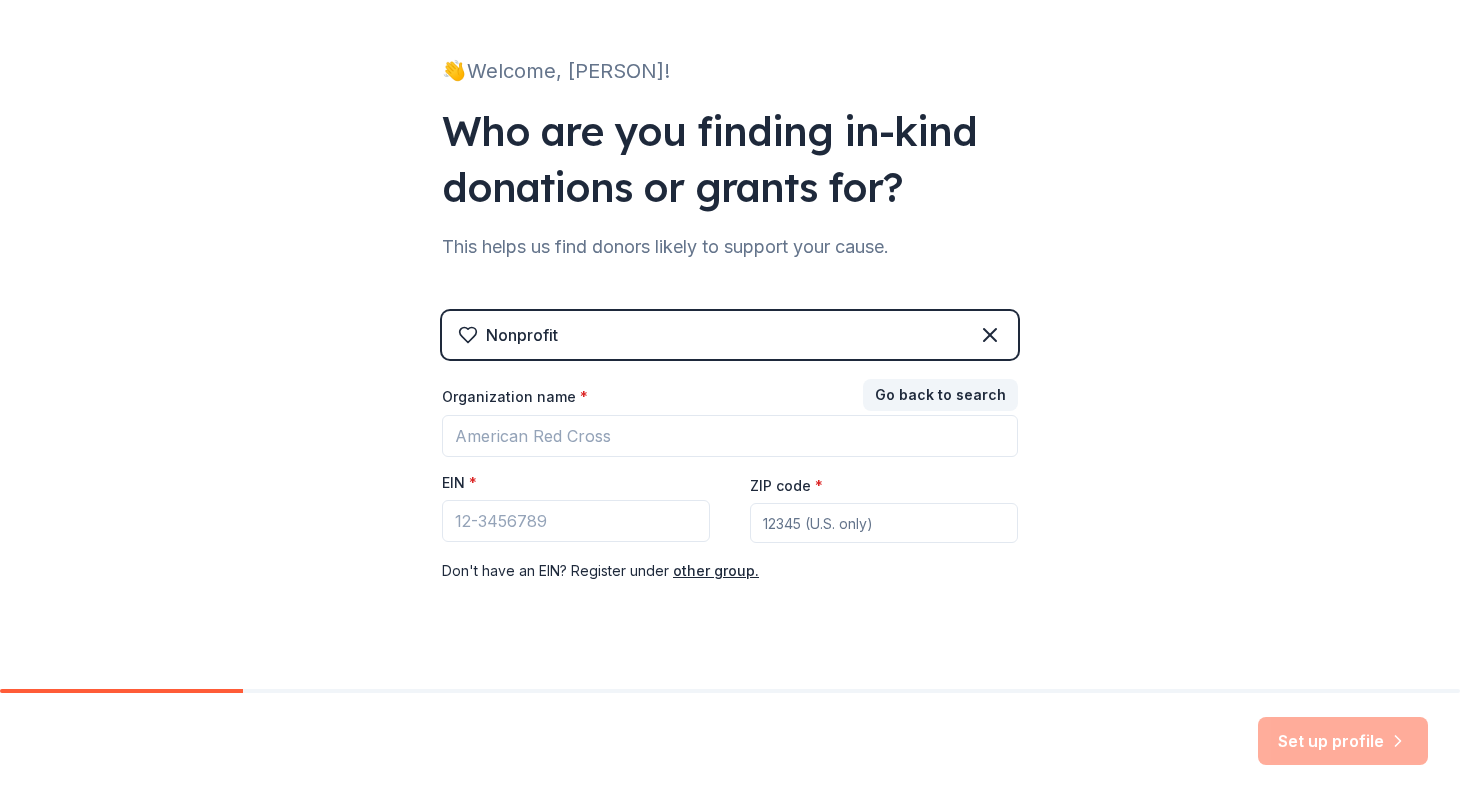 scroll, scrollTop: 134, scrollLeft: 0, axis: vertical 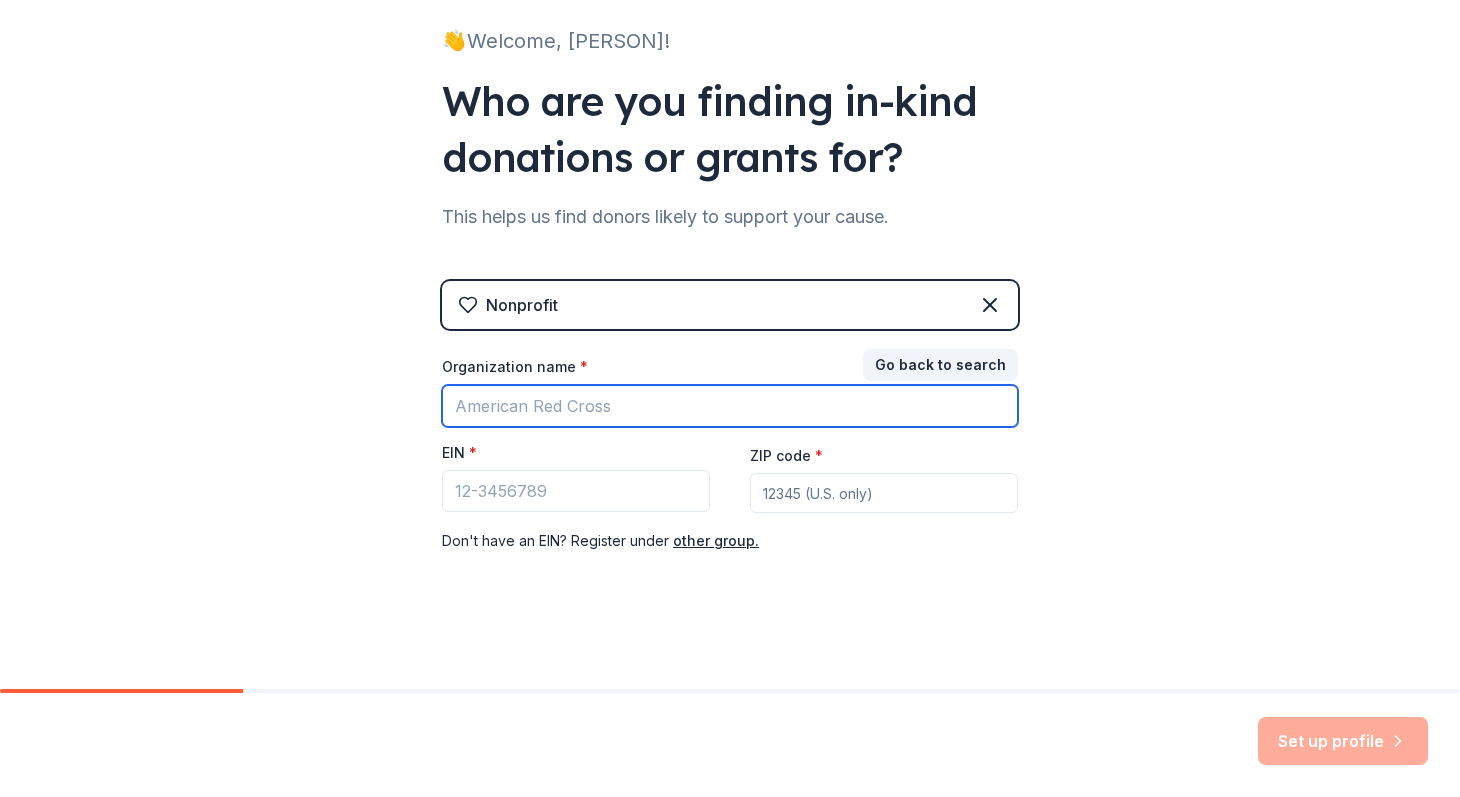 click on "Organization name *" at bounding box center [730, 406] 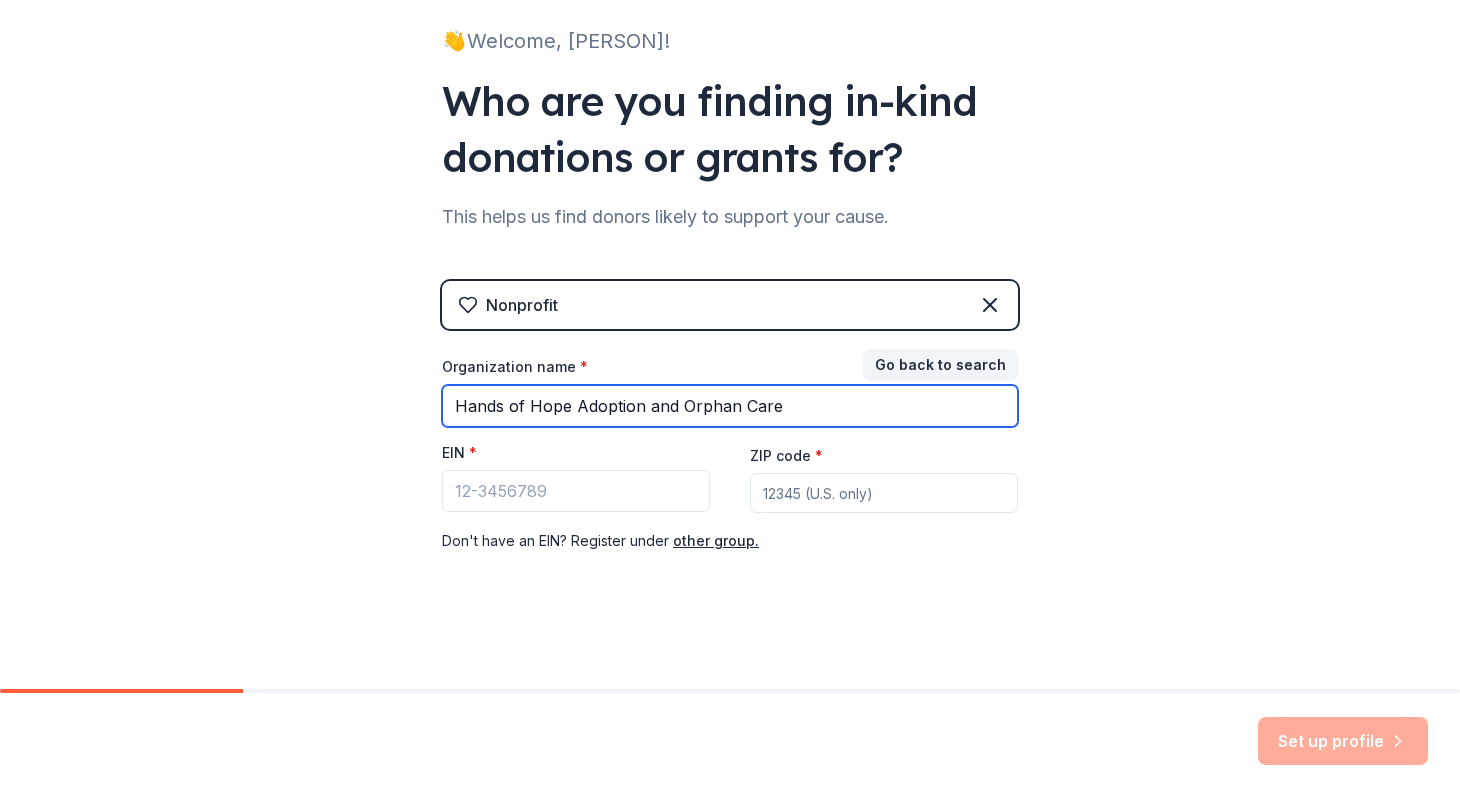 type on "Hands of Hope Adoption and Orphan Care" 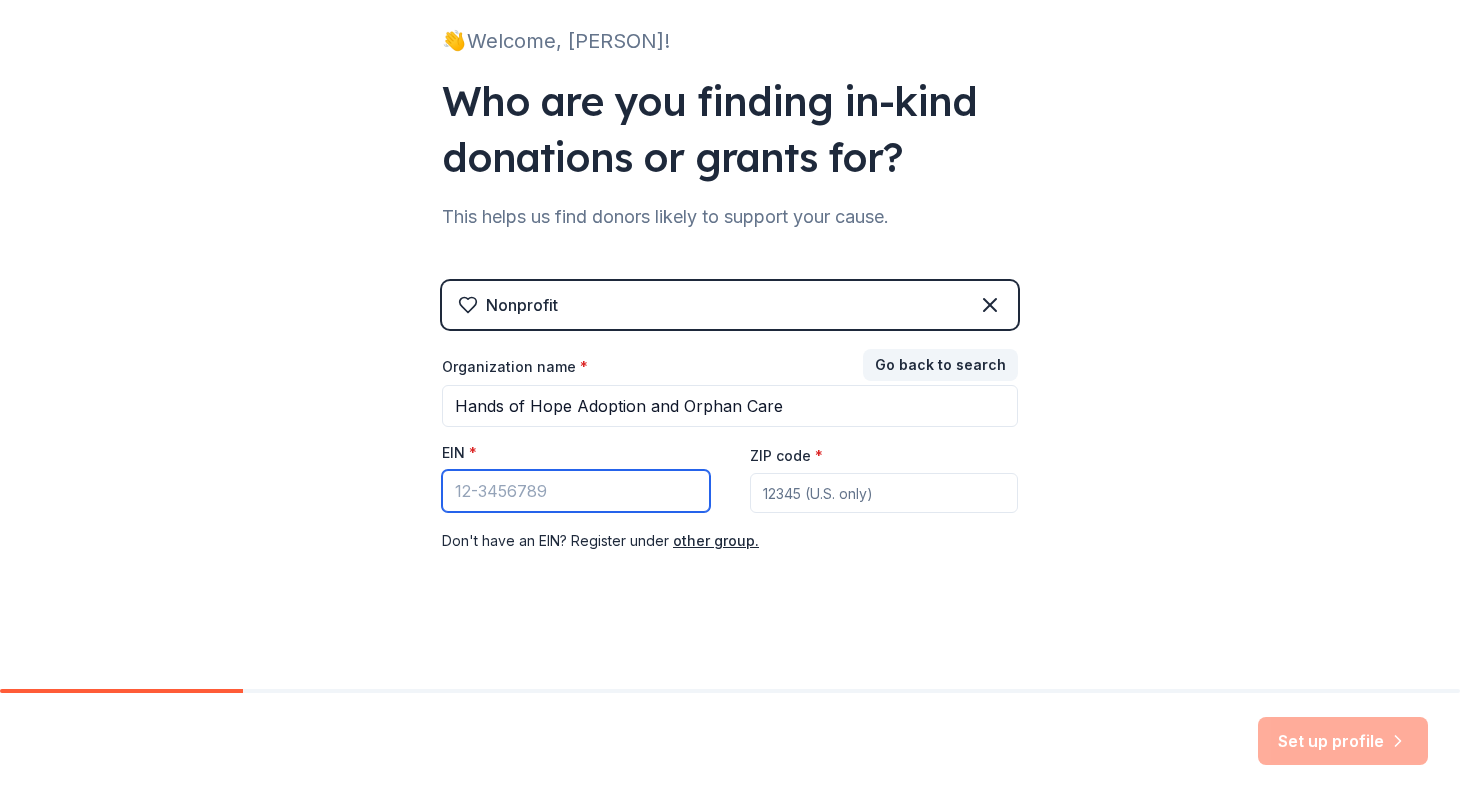 click on "EIN *" at bounding box center (576, 491) 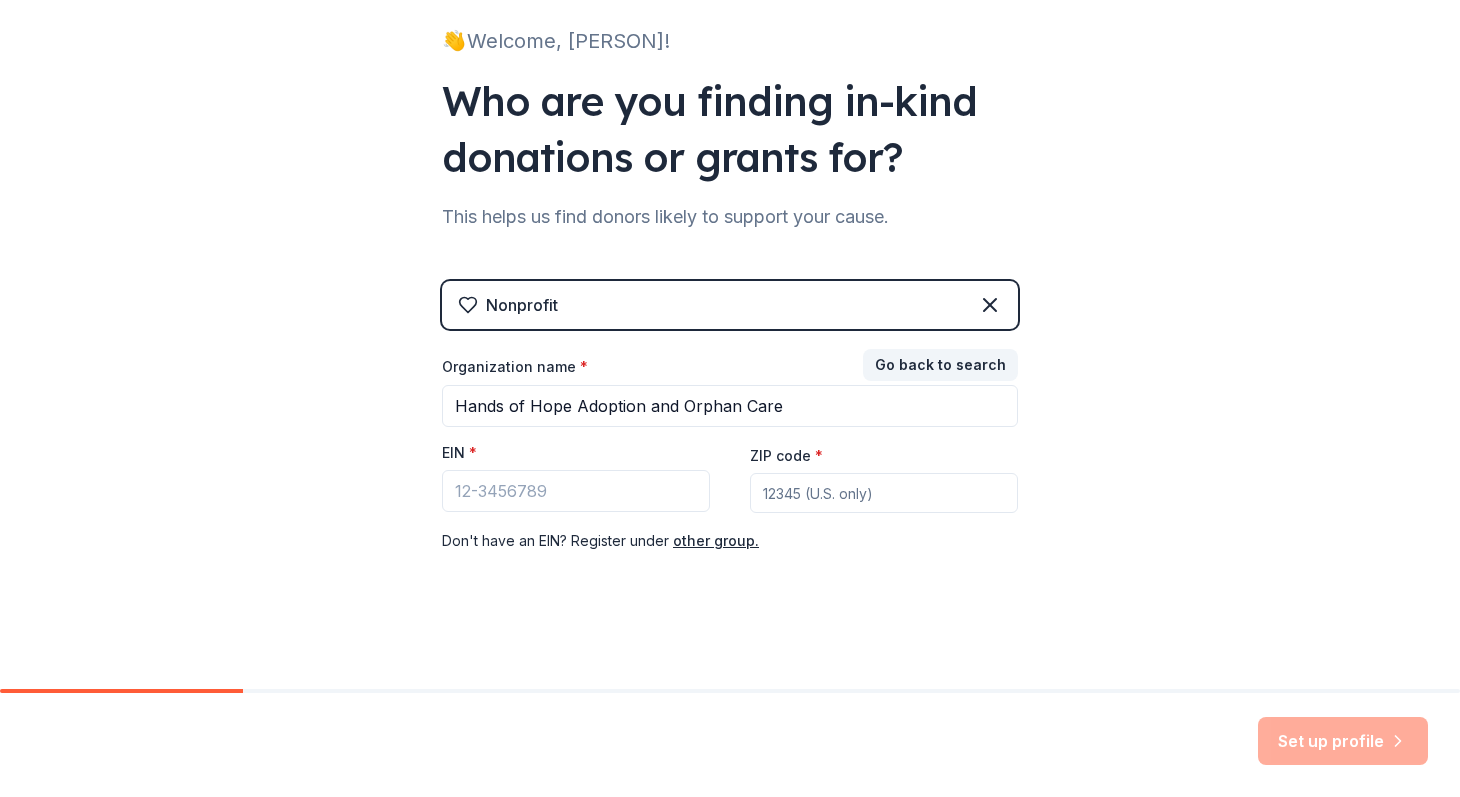 click on "ZIP code *" at bounding box center [884, 493] 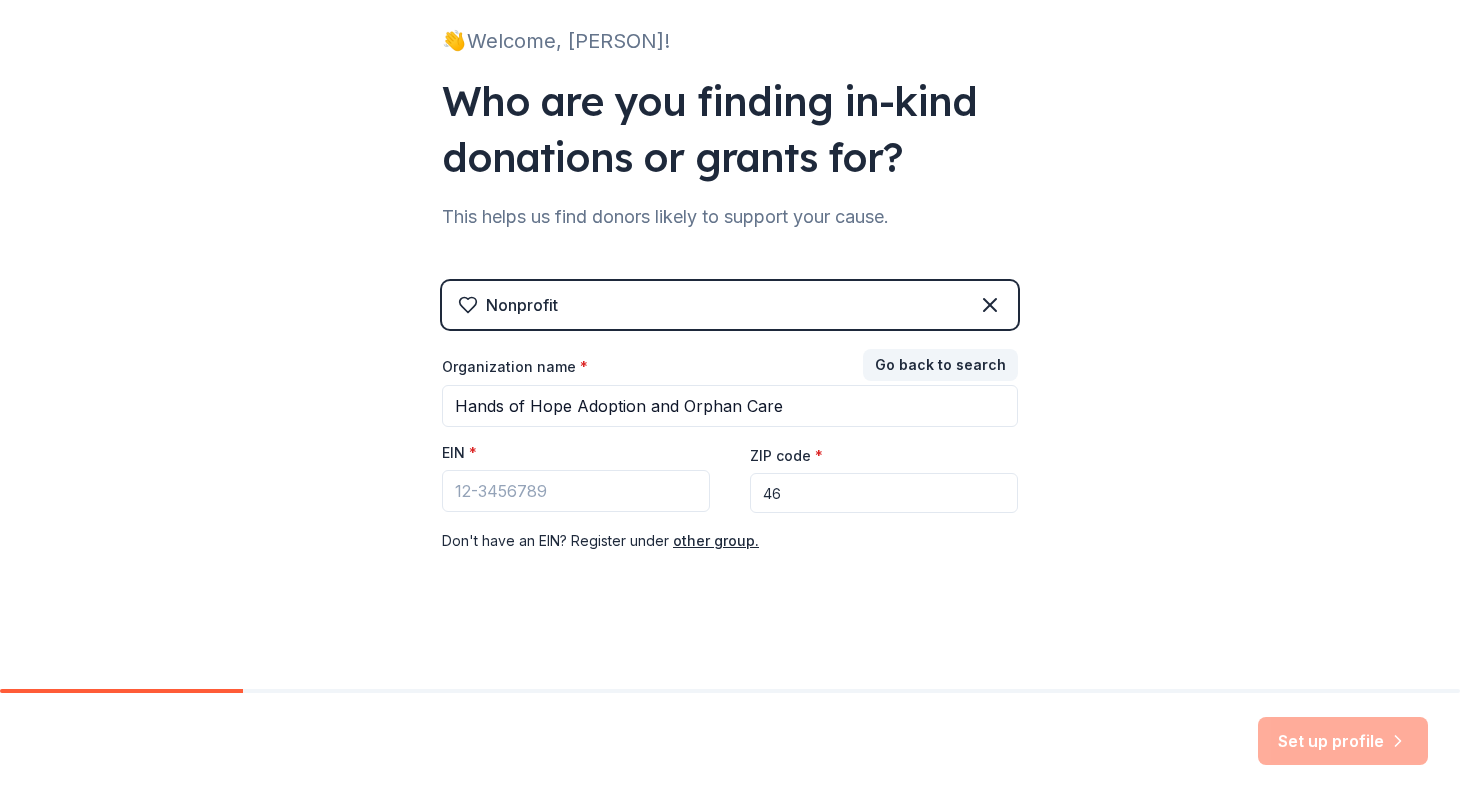 type on "4" 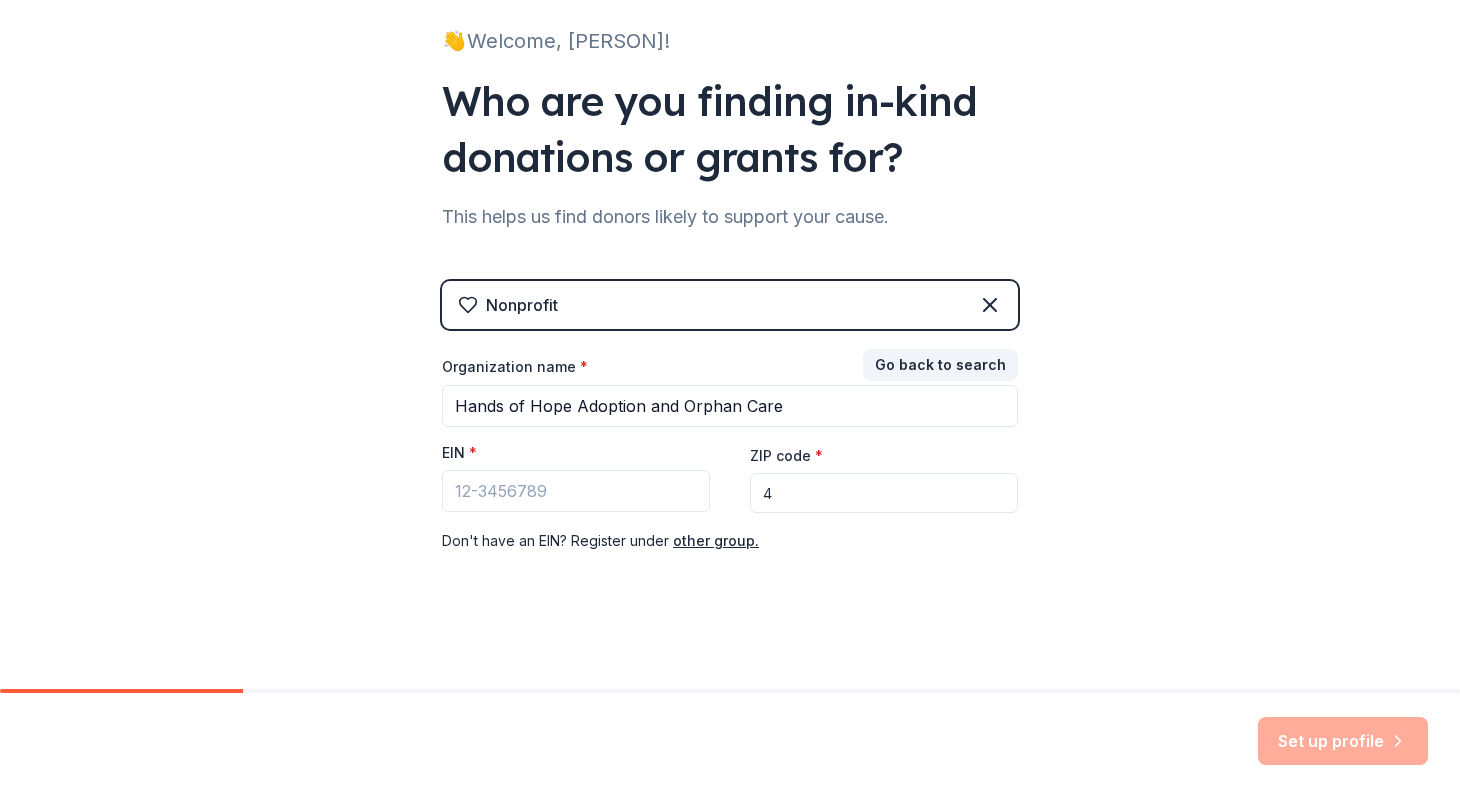 type 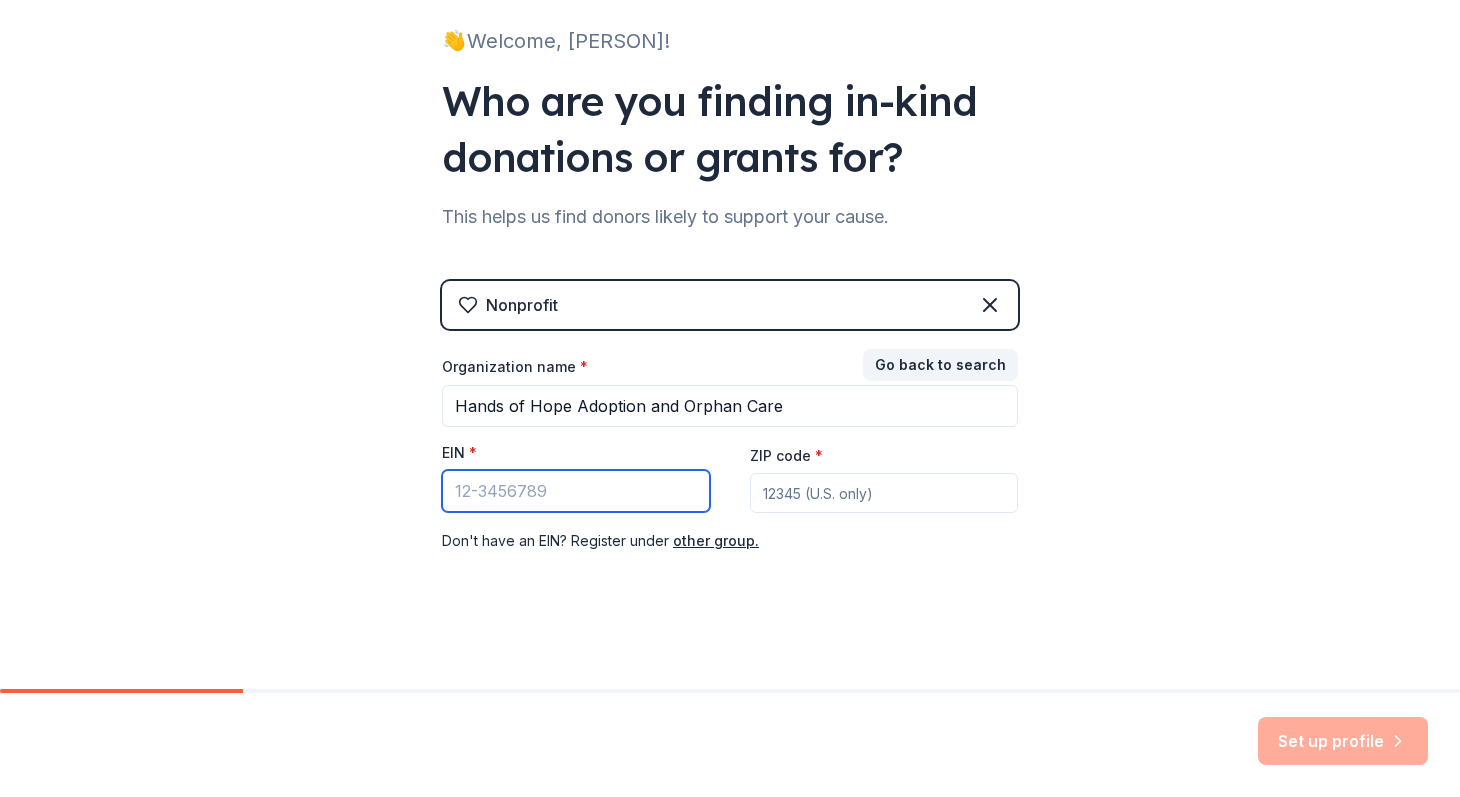 click on "EIN *" at bounding box center [576, 491] 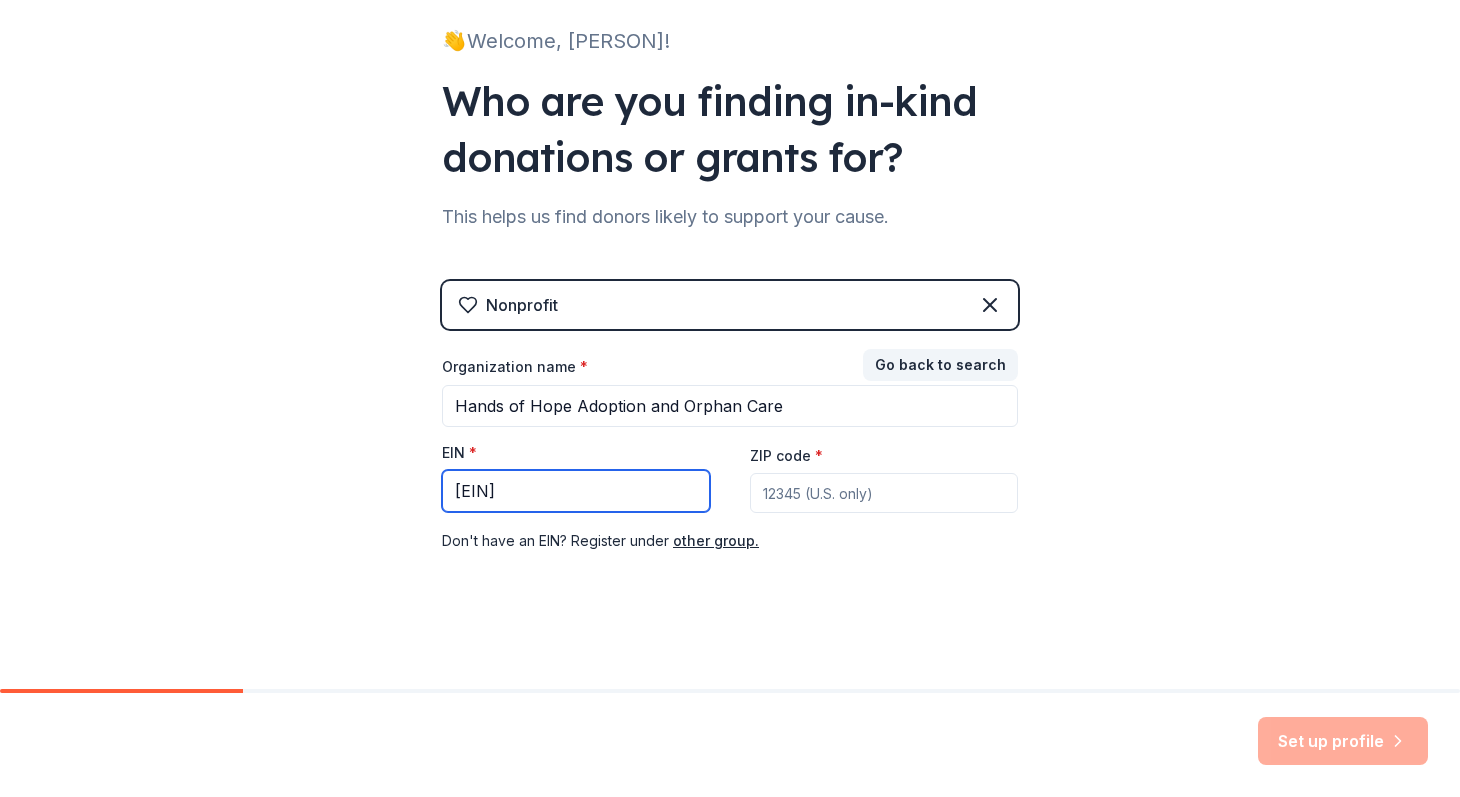 type on "[EIN]" 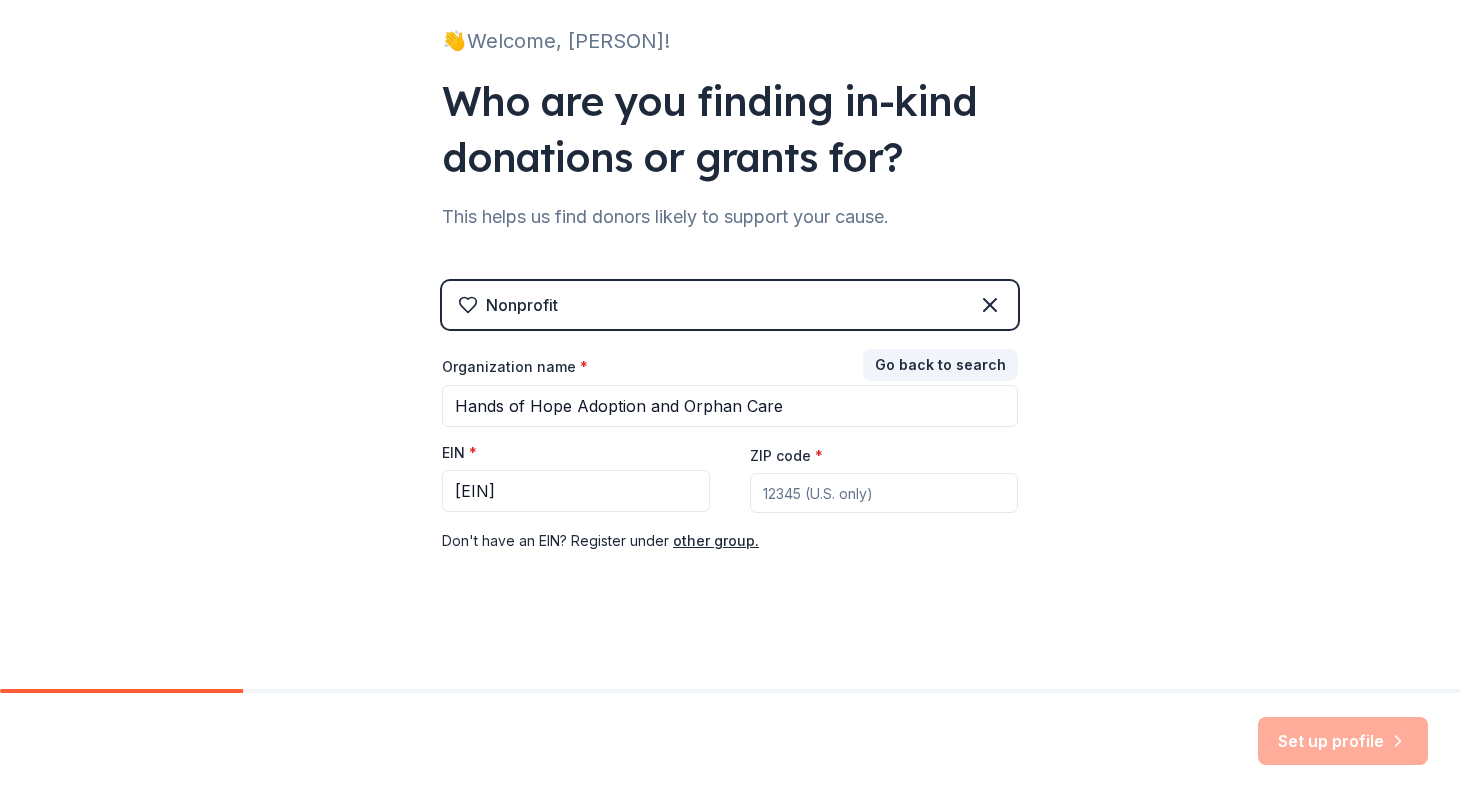 click on "ZIP code *" at bounding box center [884, 493] 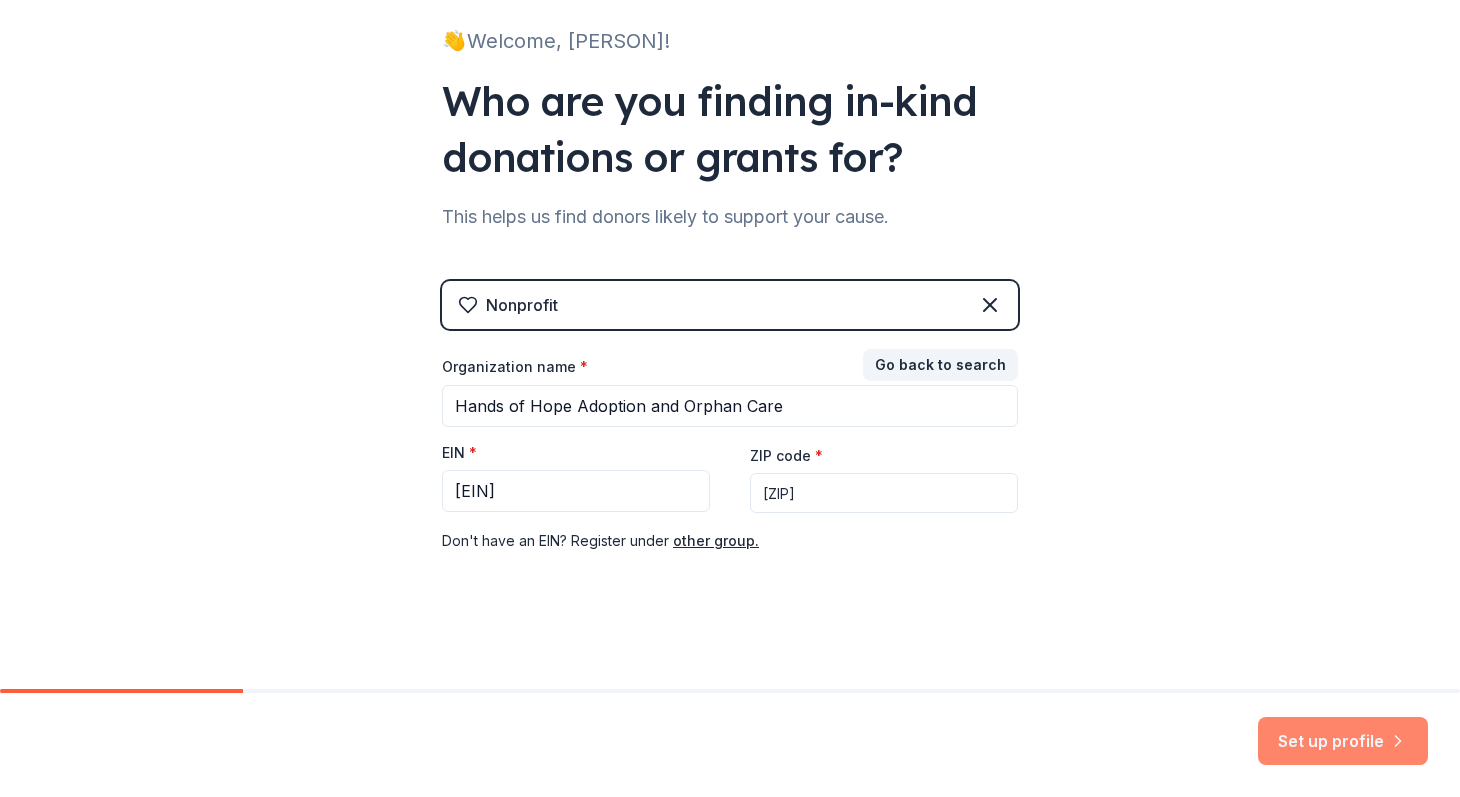 type on "[ZIP]" 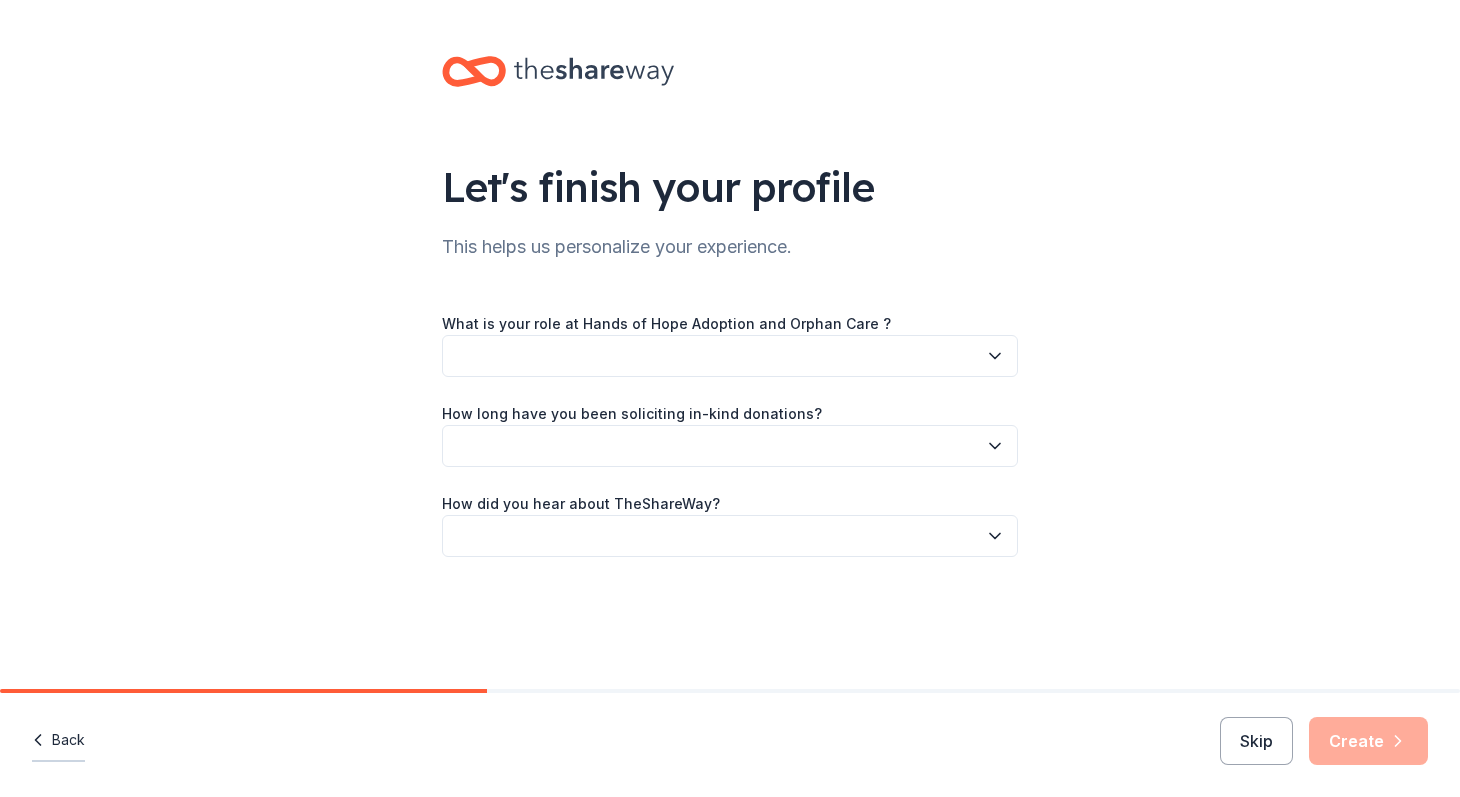 click on "Back" at bounding box center [58, 741] 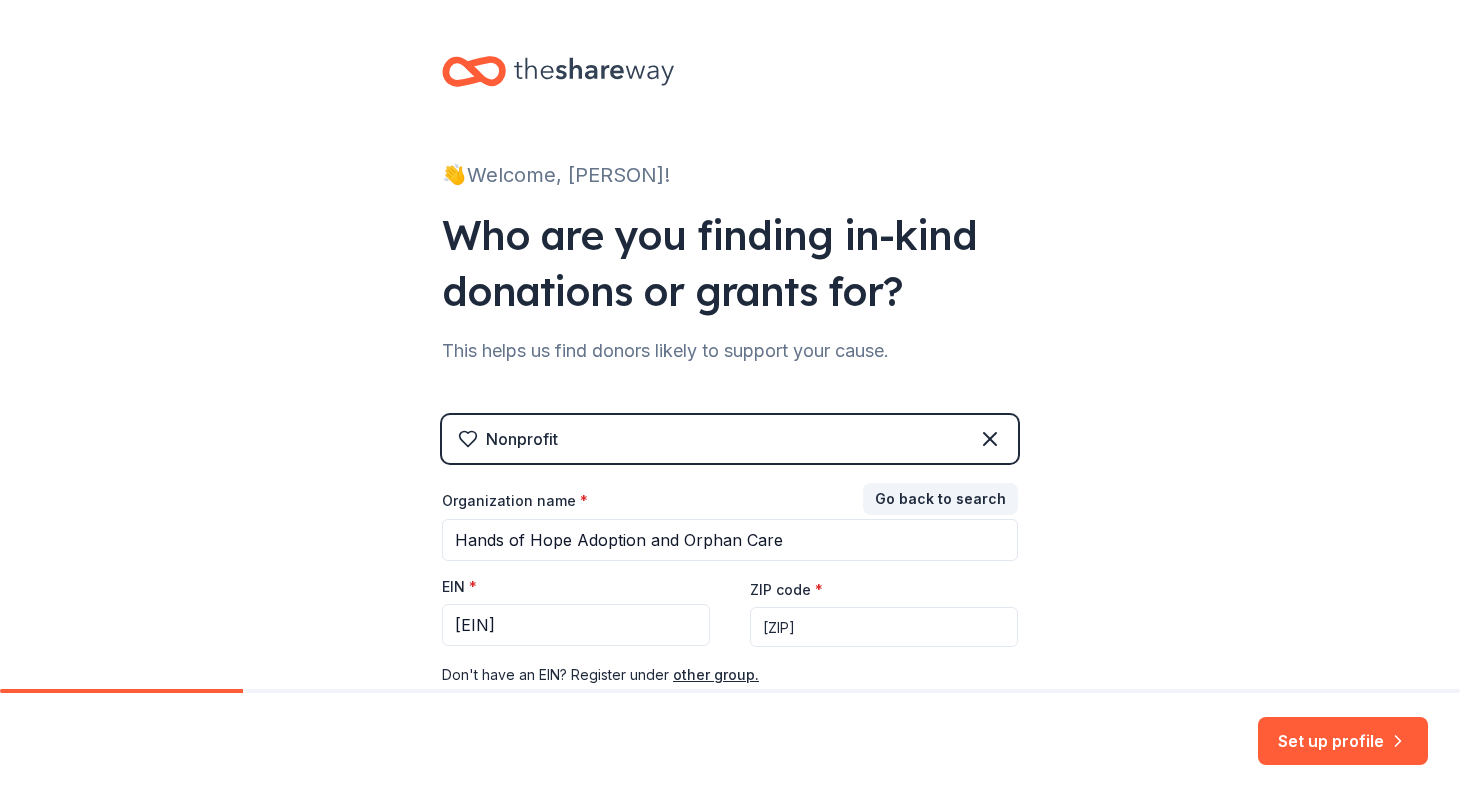 drag, startPoint x: 844, startPoint y: 622, endPoint x: 603, endPoint y: 622, distance: 241 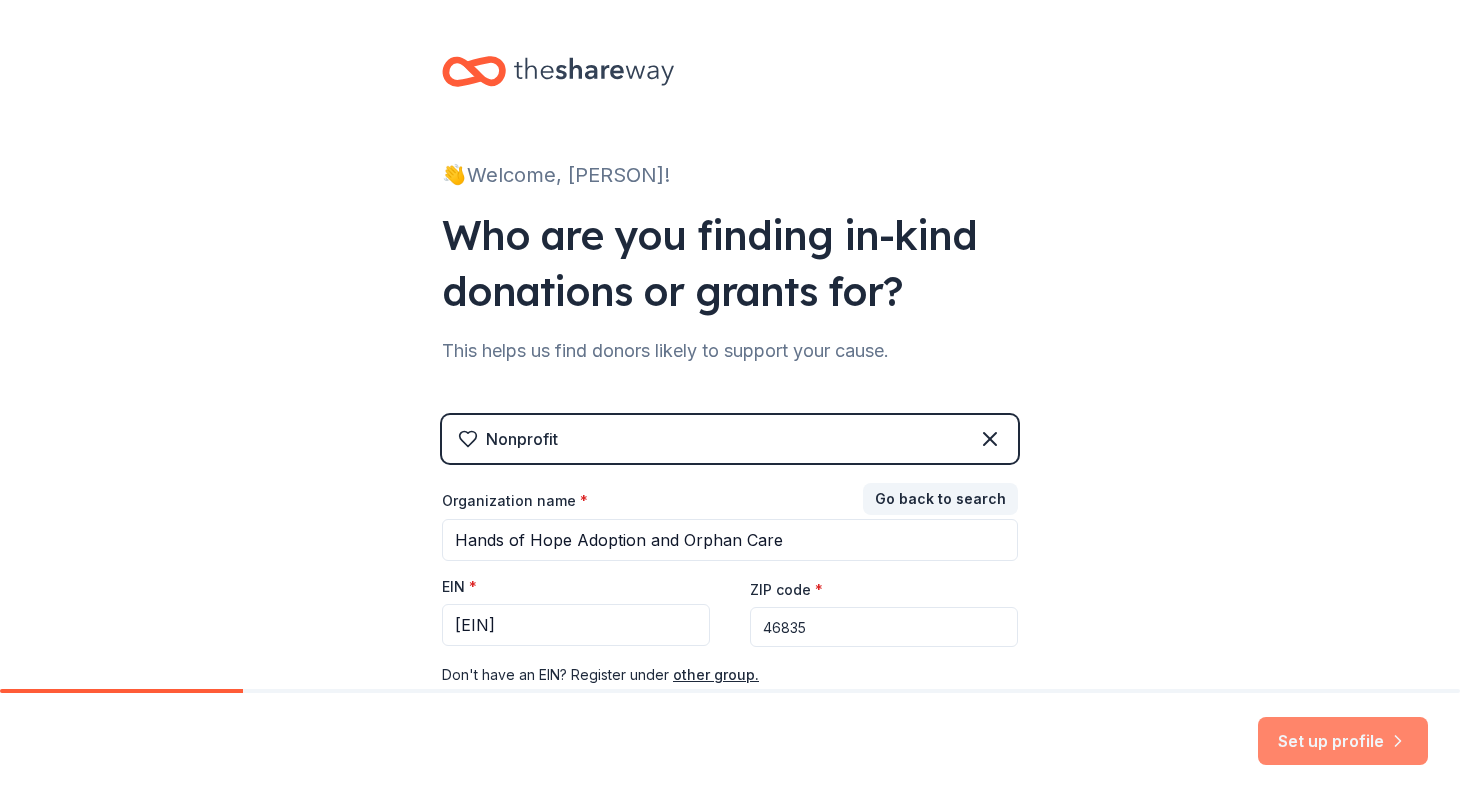 type on "46835" 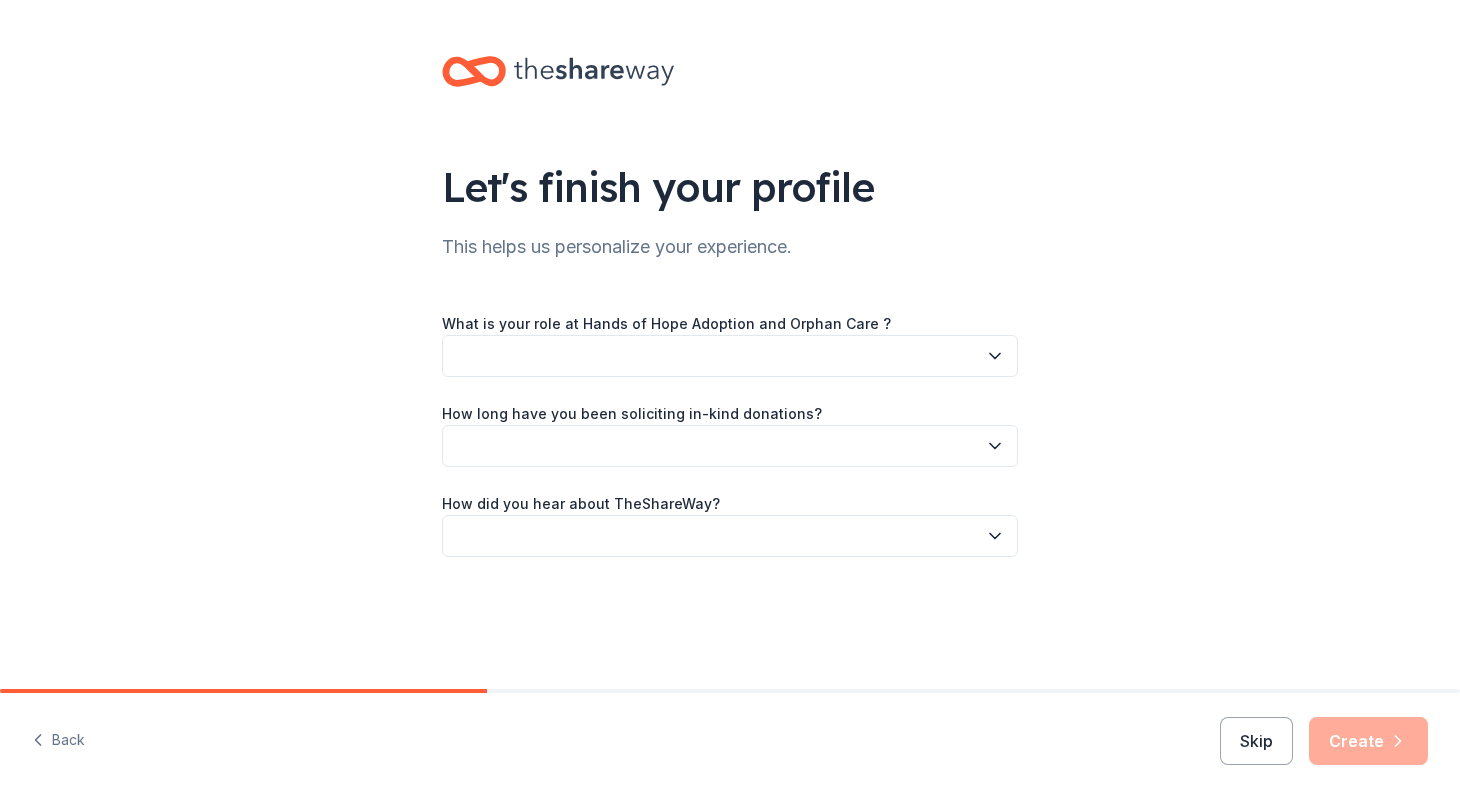 click at bounding box center [730, 356] 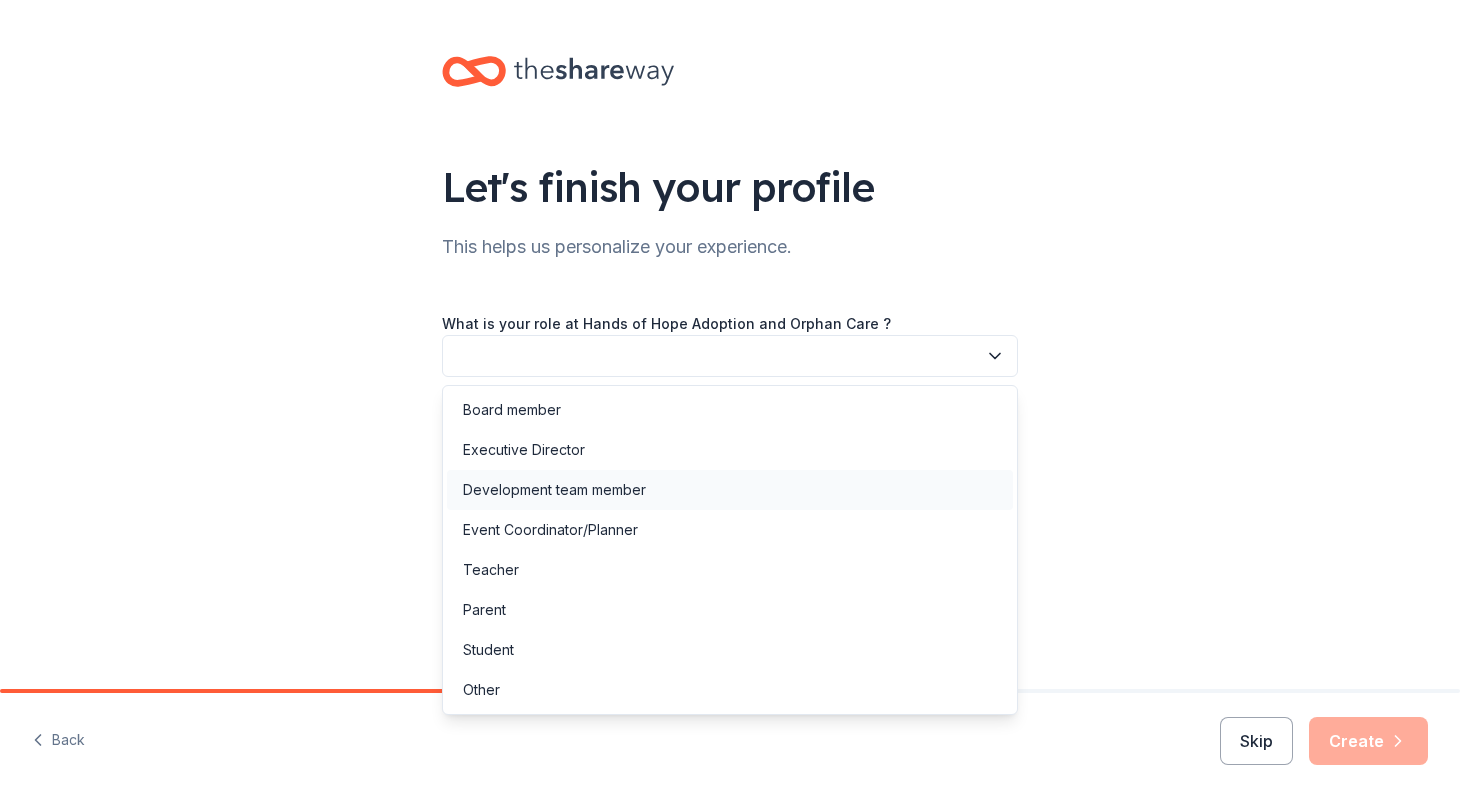click on "Development team member" at bounding box center [554, 490] 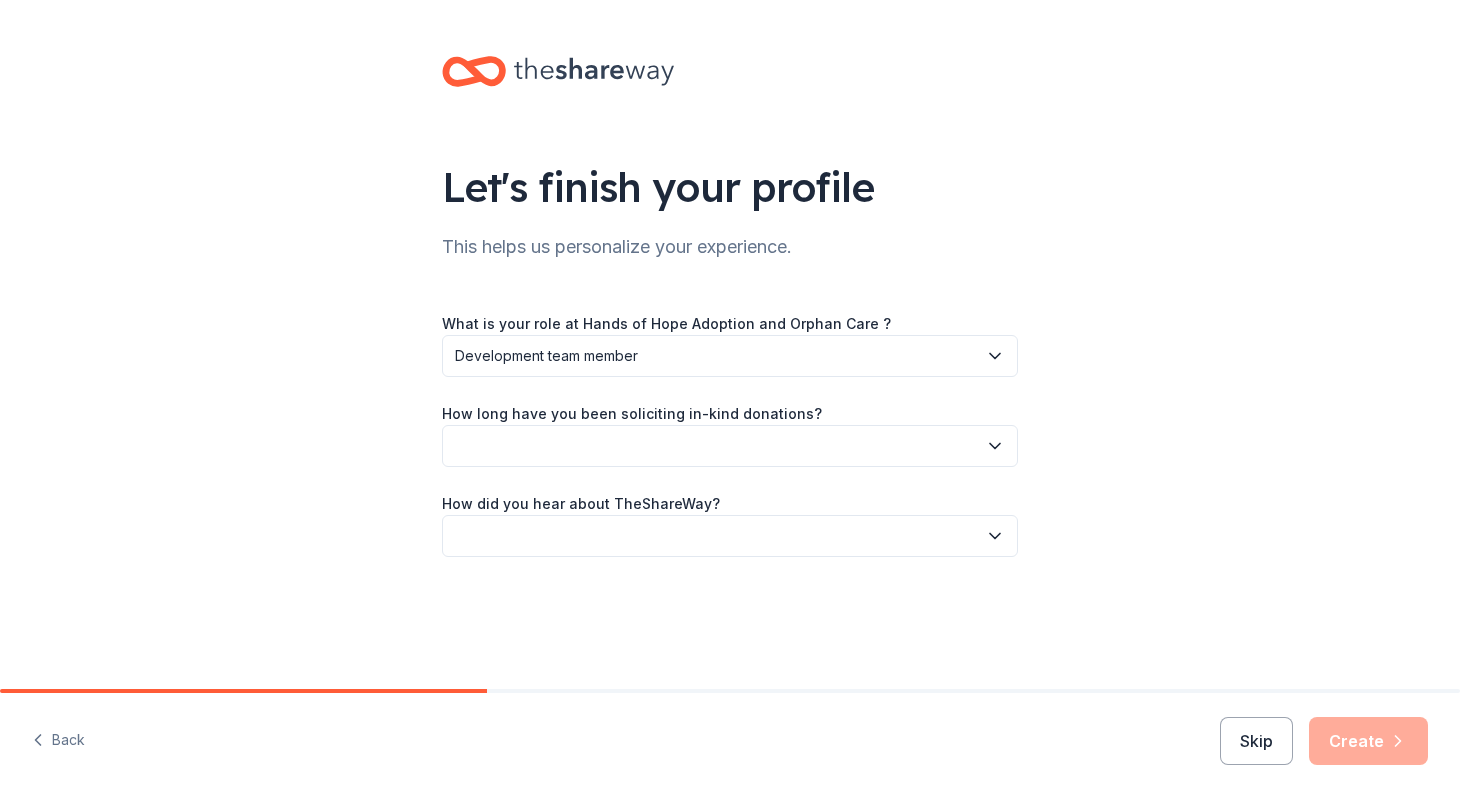 click at bounding box center [730, 446] 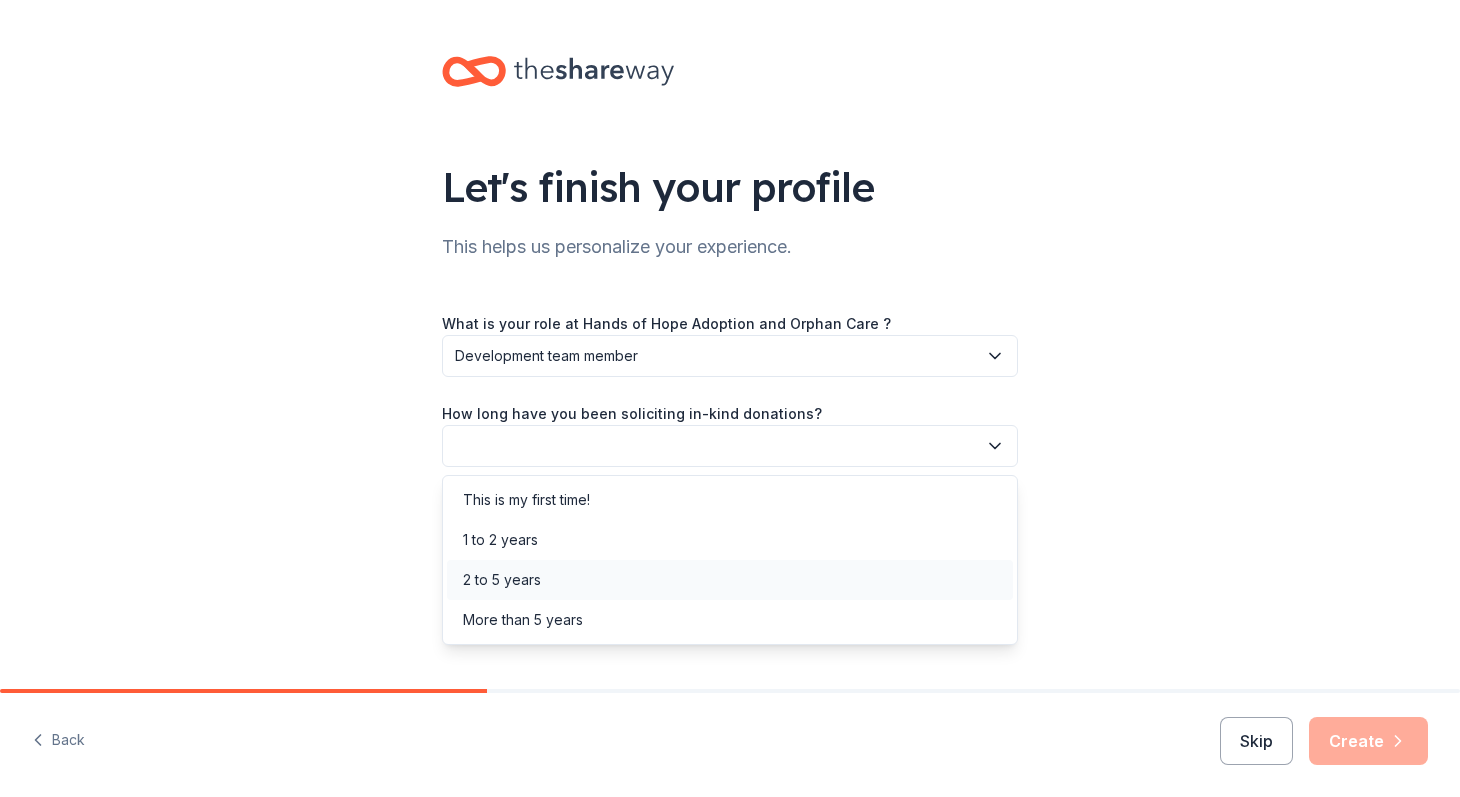 click on "2 to 5 years" at bounding box center (730, 580) 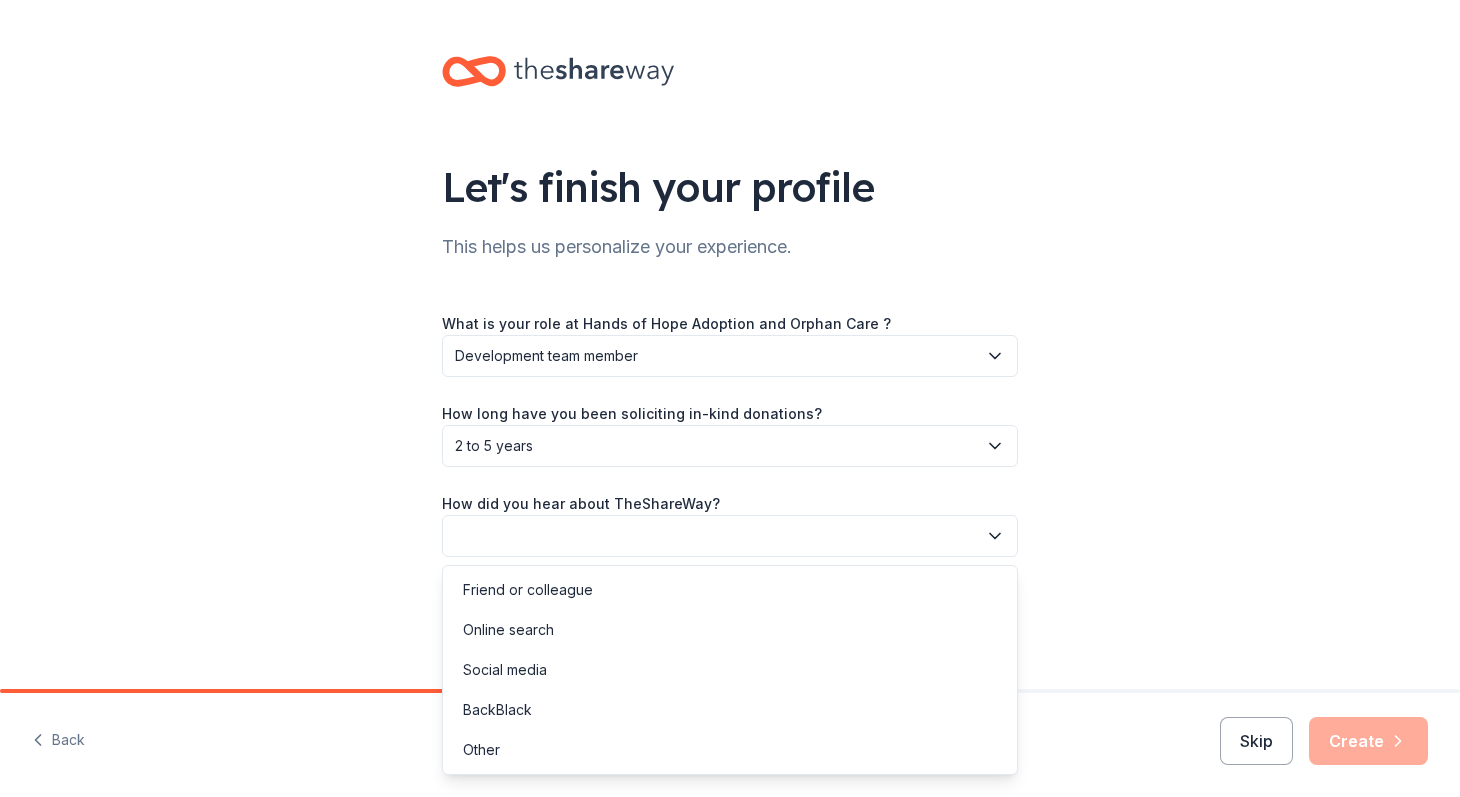 click at bounding box center (730, 536) 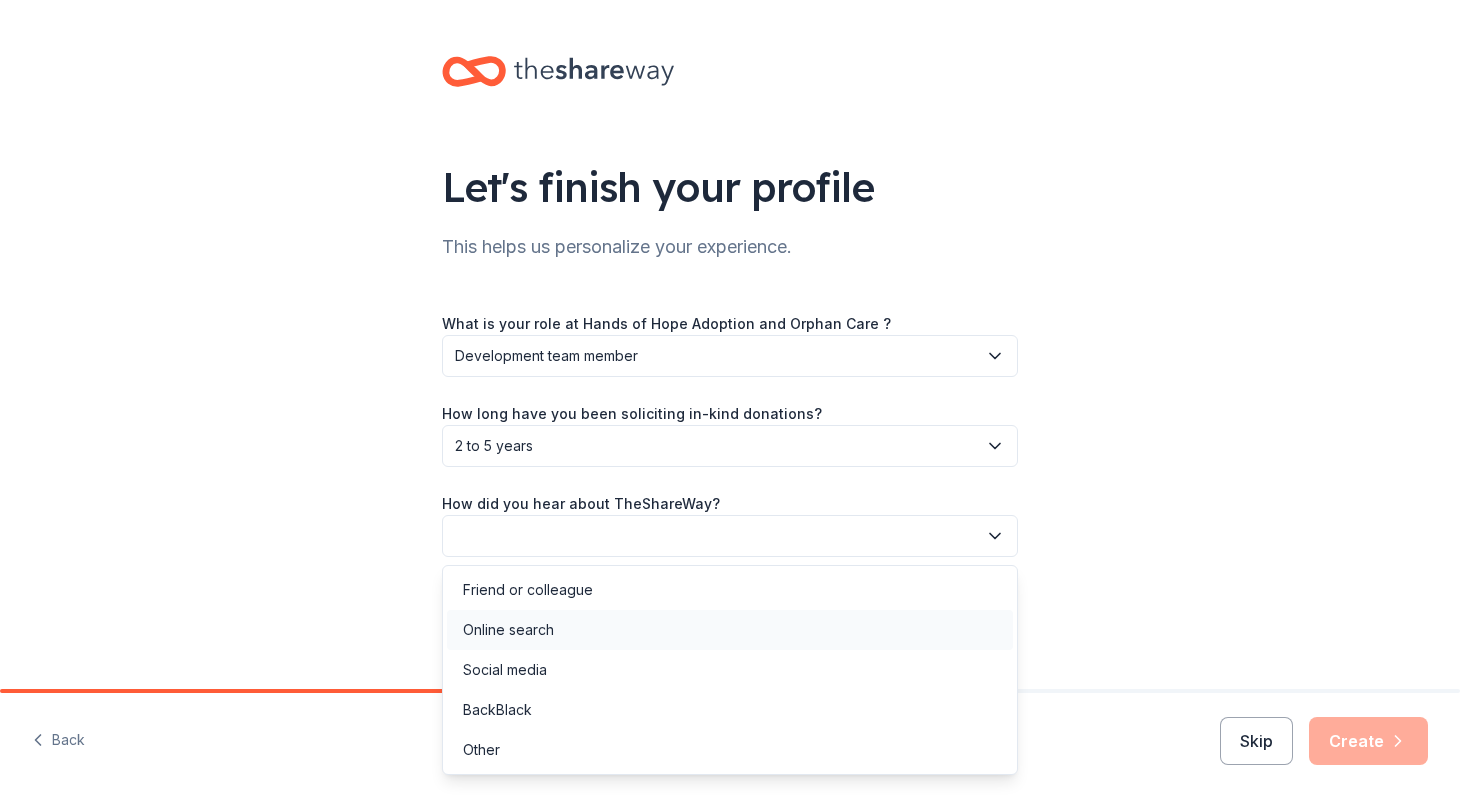 click on "Online search" at bounding box center [730, 630] 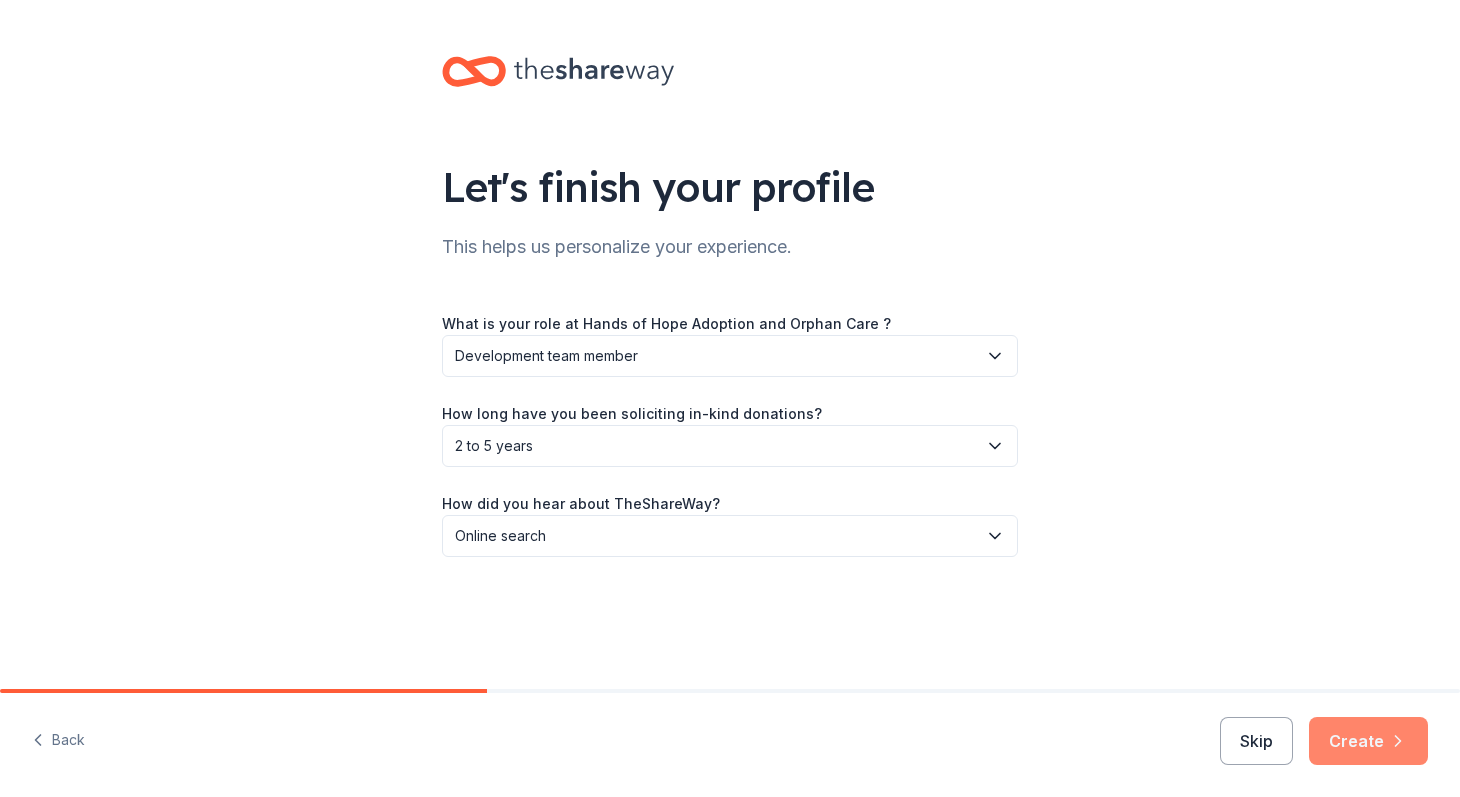 click 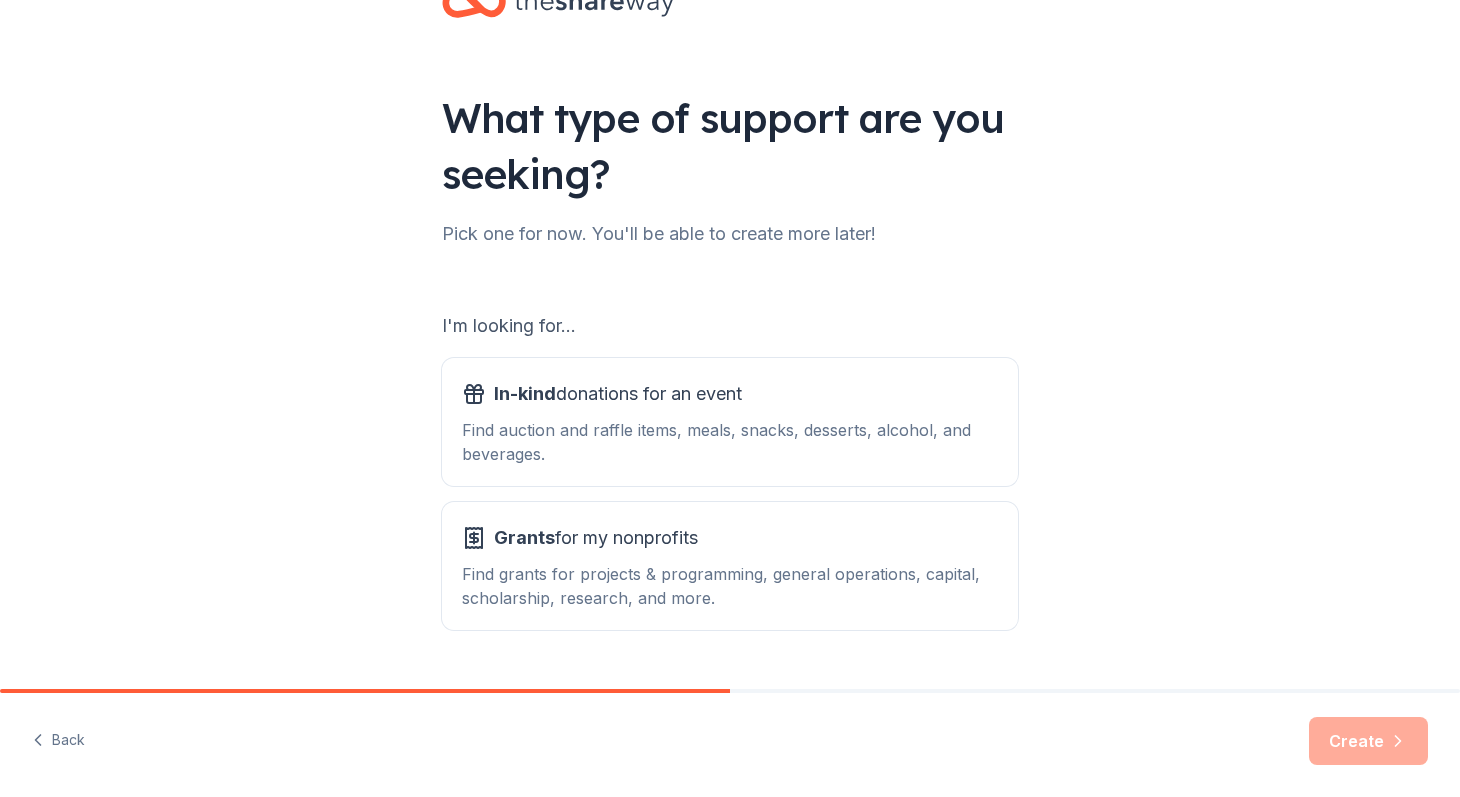 scroll, scrollTop: 118, scrollLeft: 0, axis: vertical 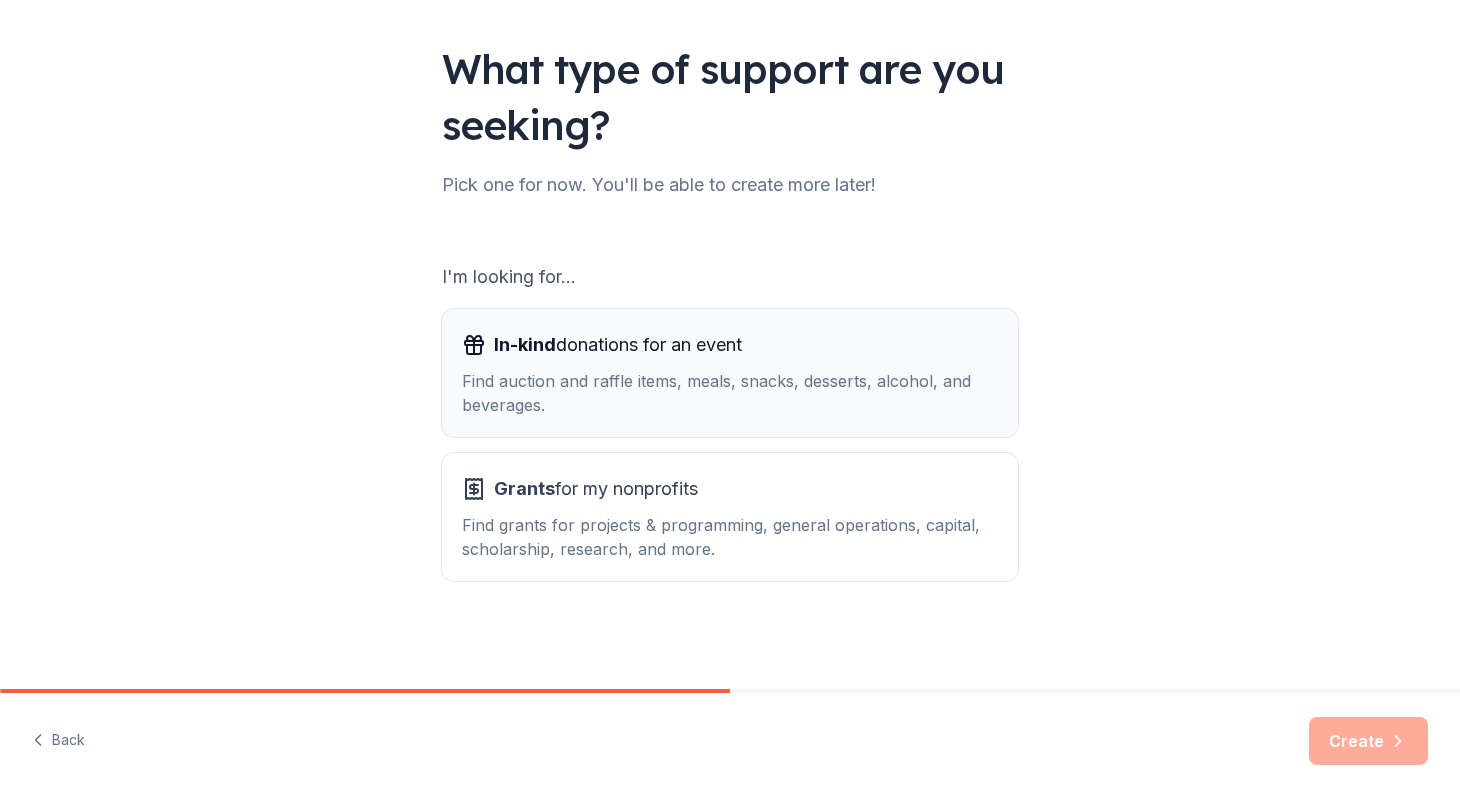 click on "Find auction and raffle items, meals, snacks, desserts, alcohol, and beverages." at bounding box center [730, 393] 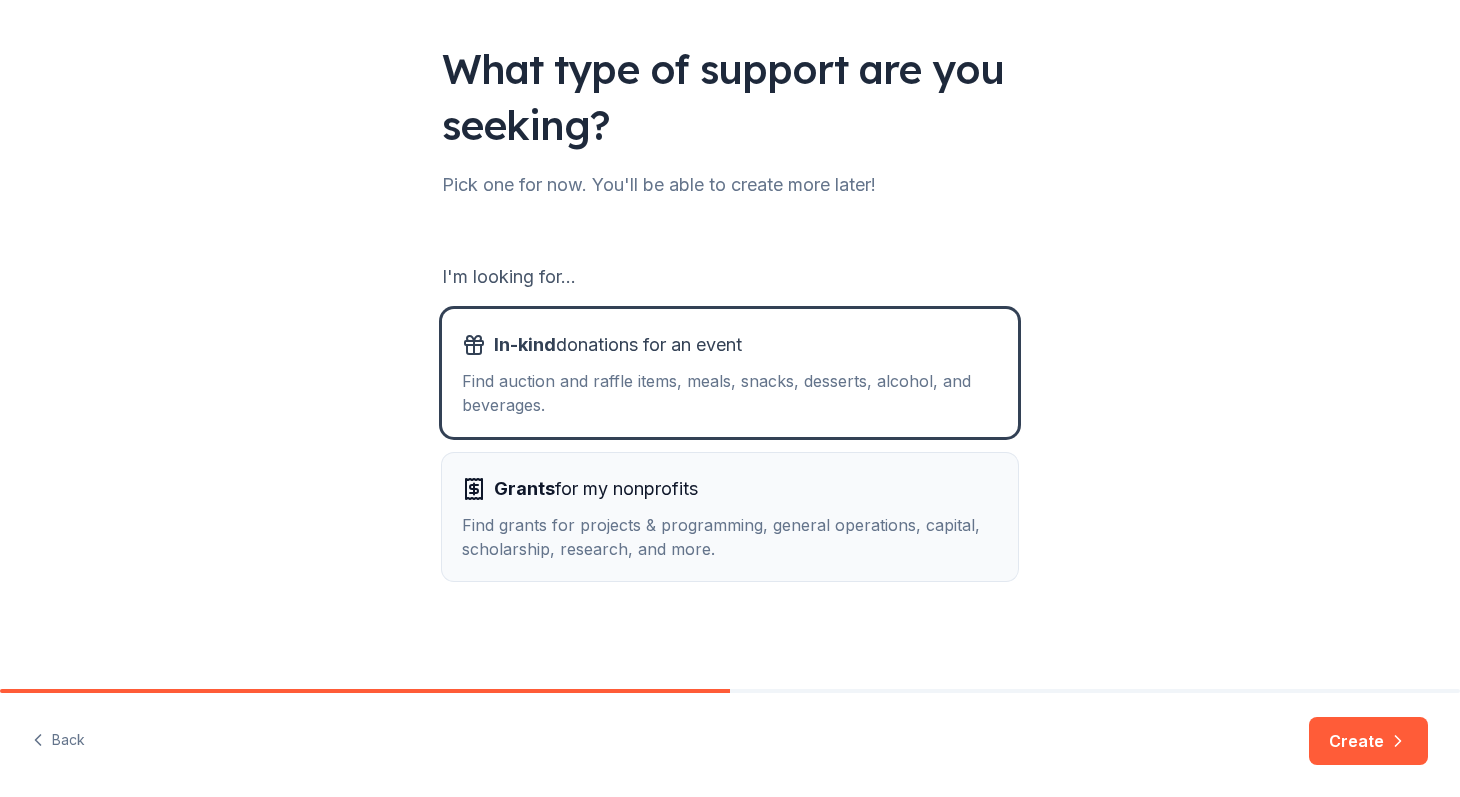 click on "Find grants for projects & programming, general operations, capital, scholarship, research, and more." at bounding box center (730, 537) 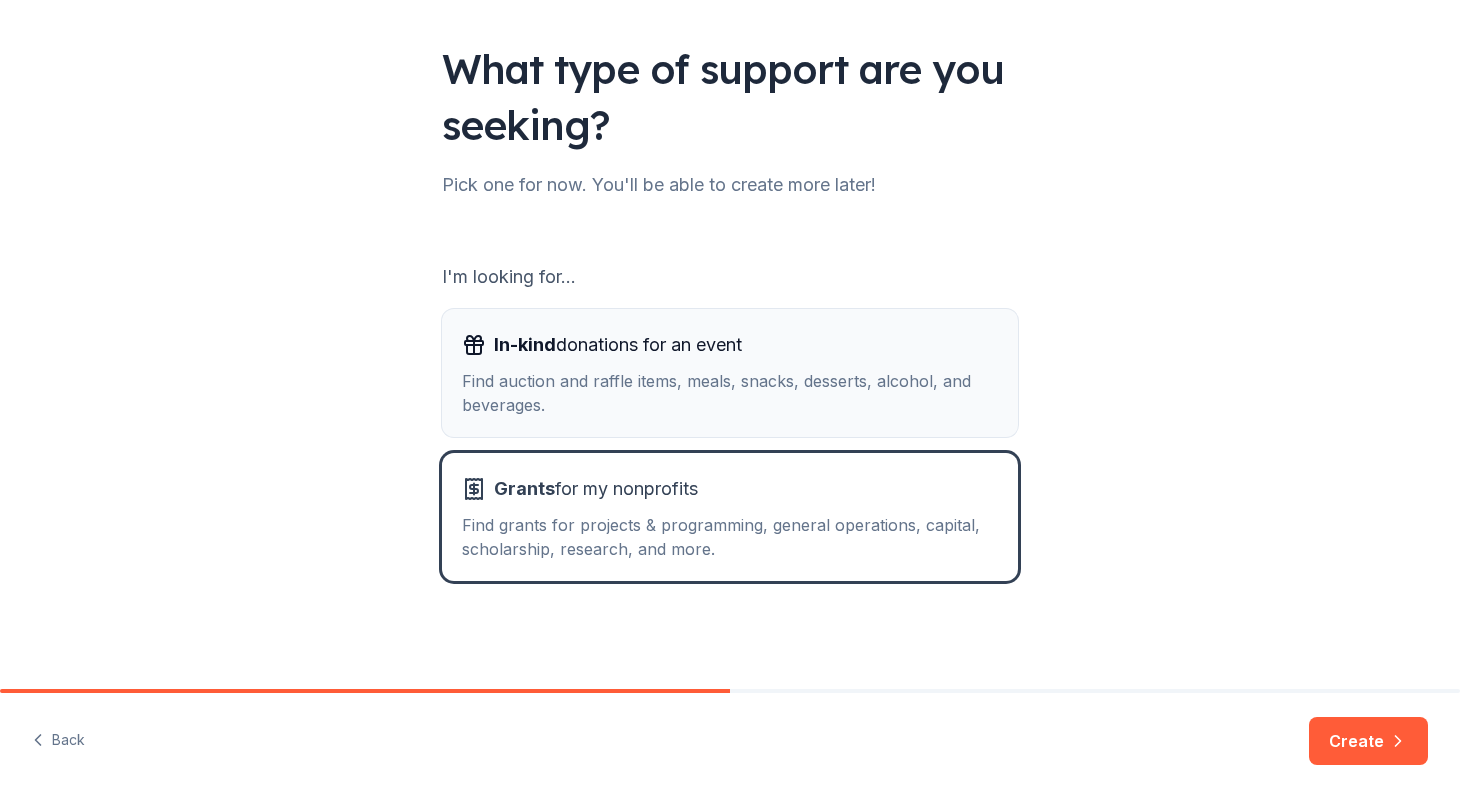 click on "Find auction and raffle items, meals, snacks, desserts, alcohol, and beverages." at bounding box center [730, 393] 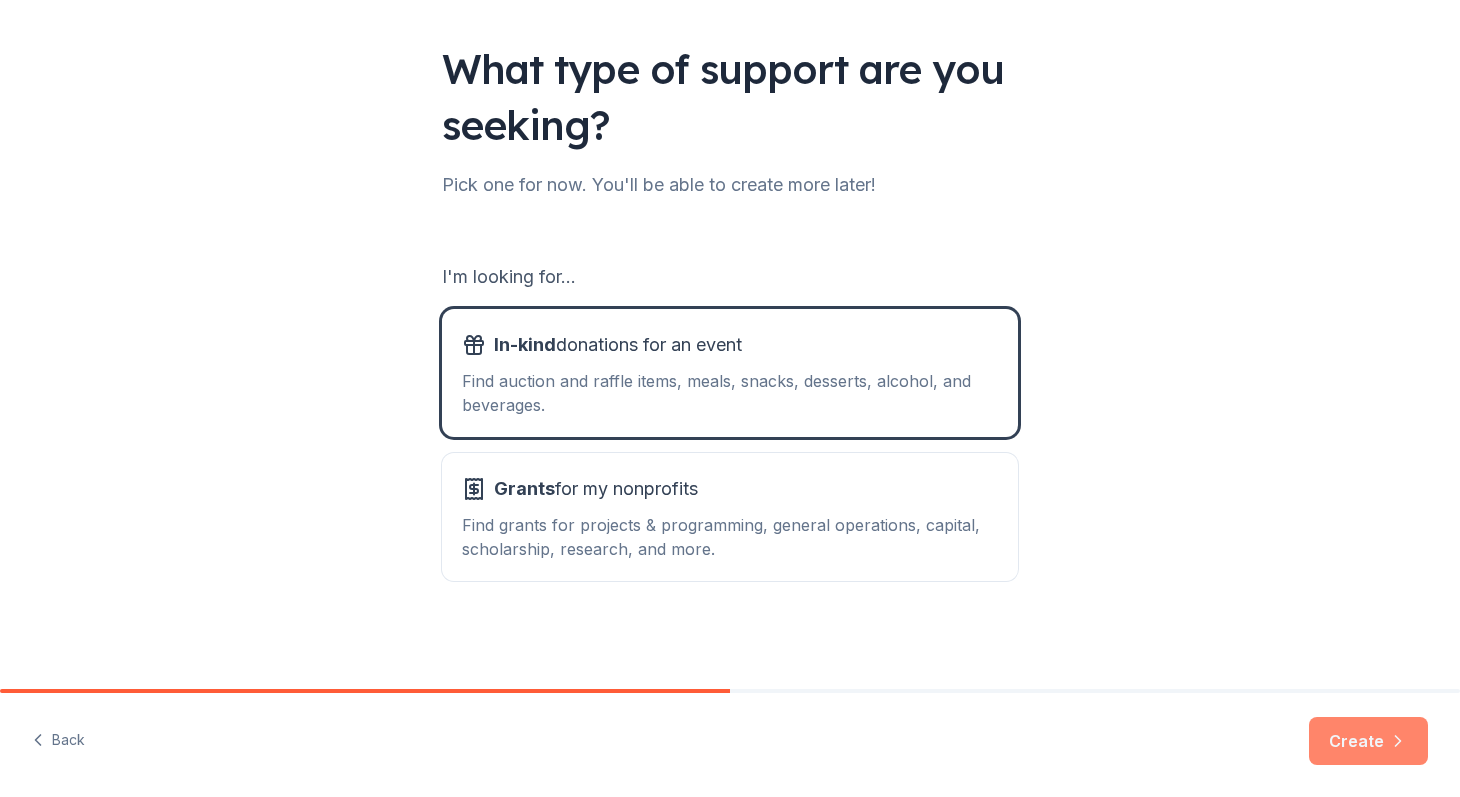 click on "Create" at bounding box center (1368, 741) 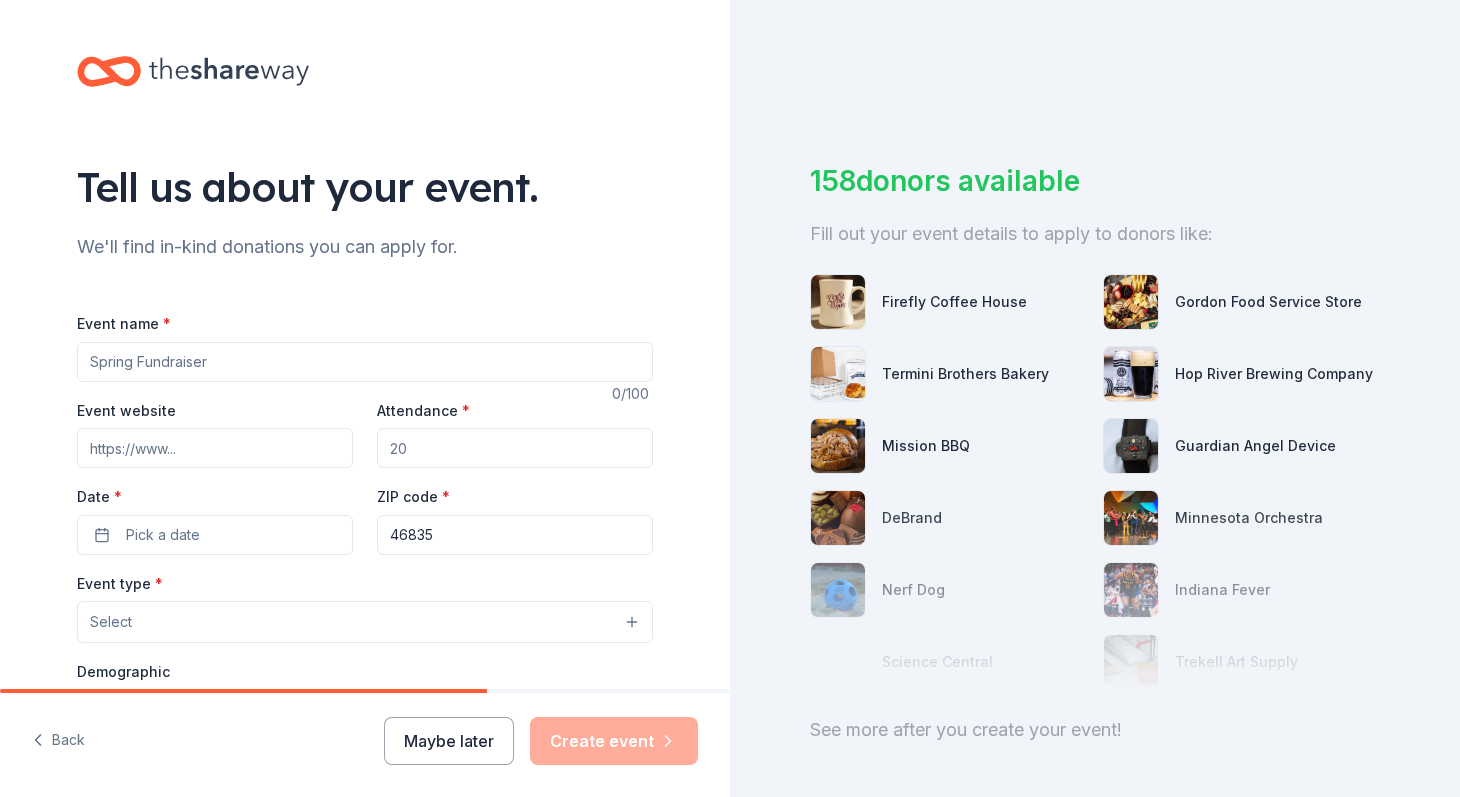 click on "Event name *" at bounding box center [365, 362] 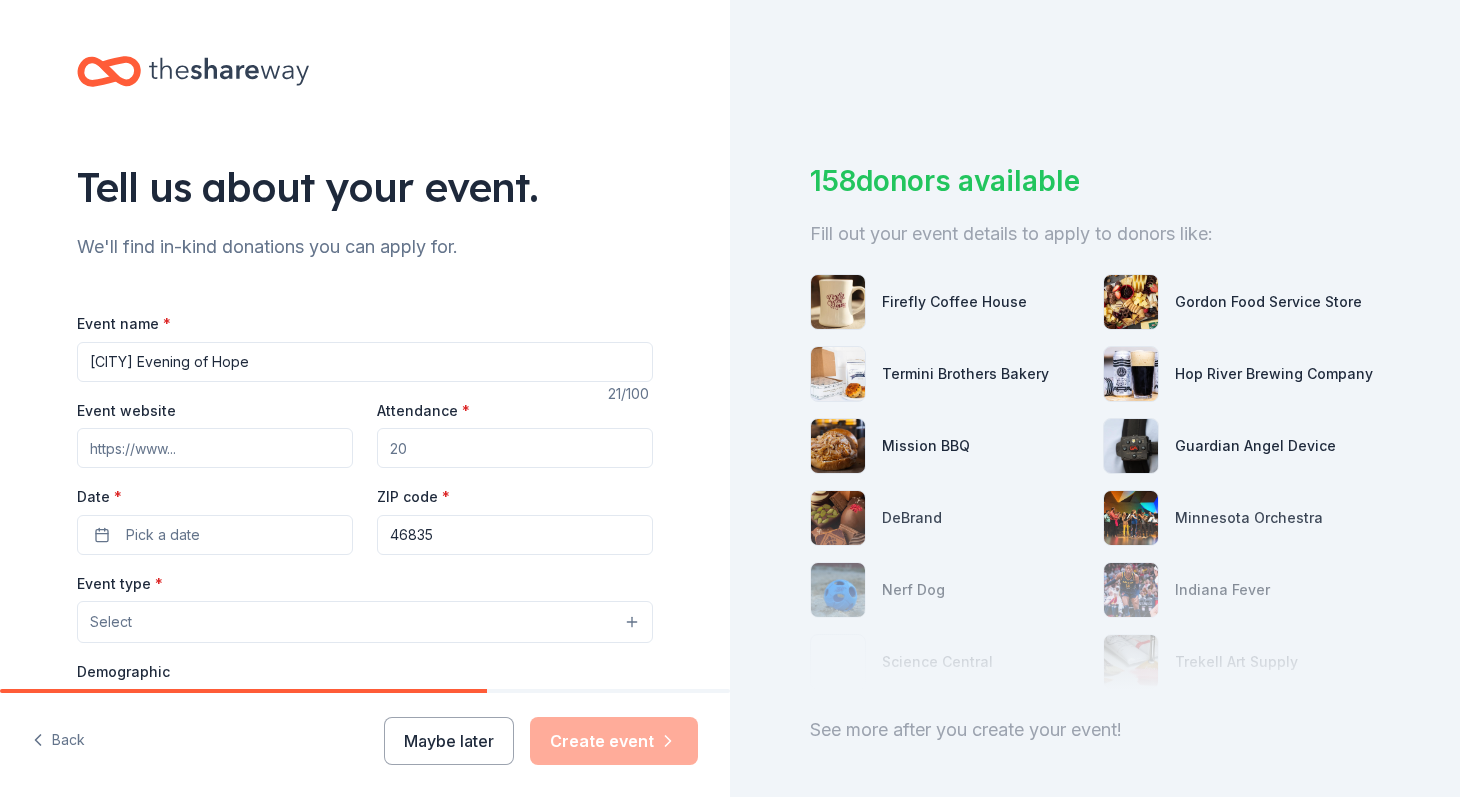 type on "[CITY] Evening of Hope" 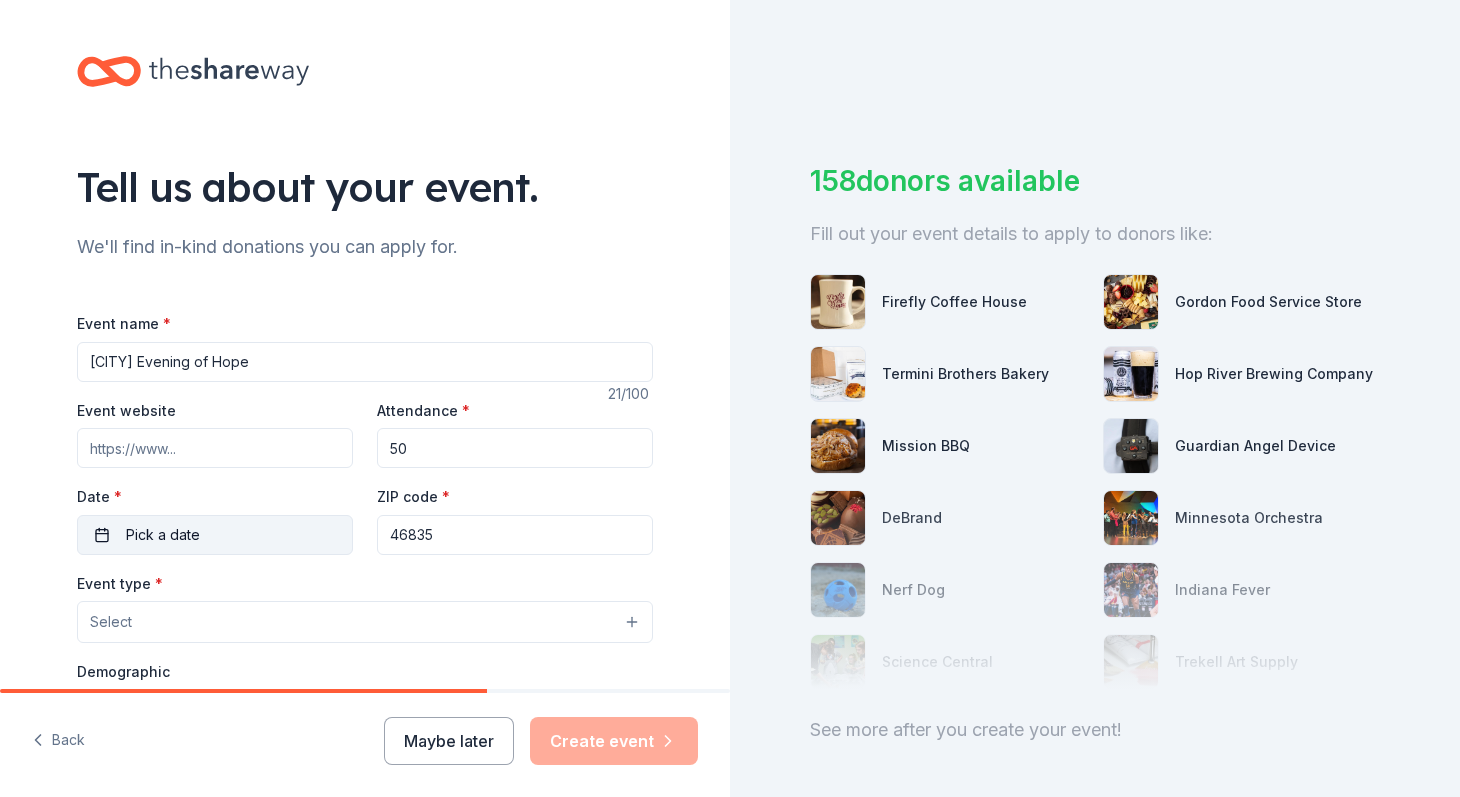 type on "50" 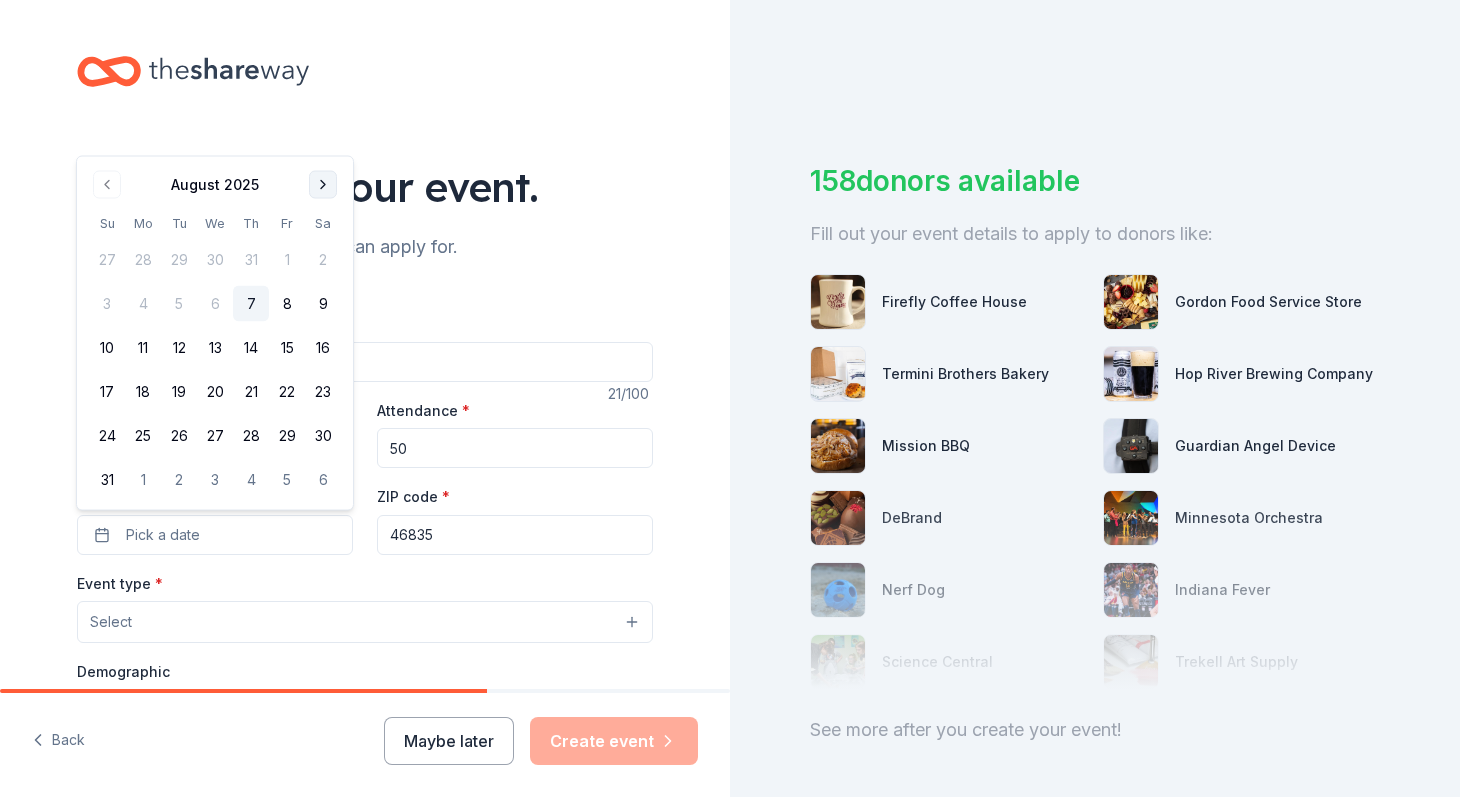 click at bounding box center [323, 185] 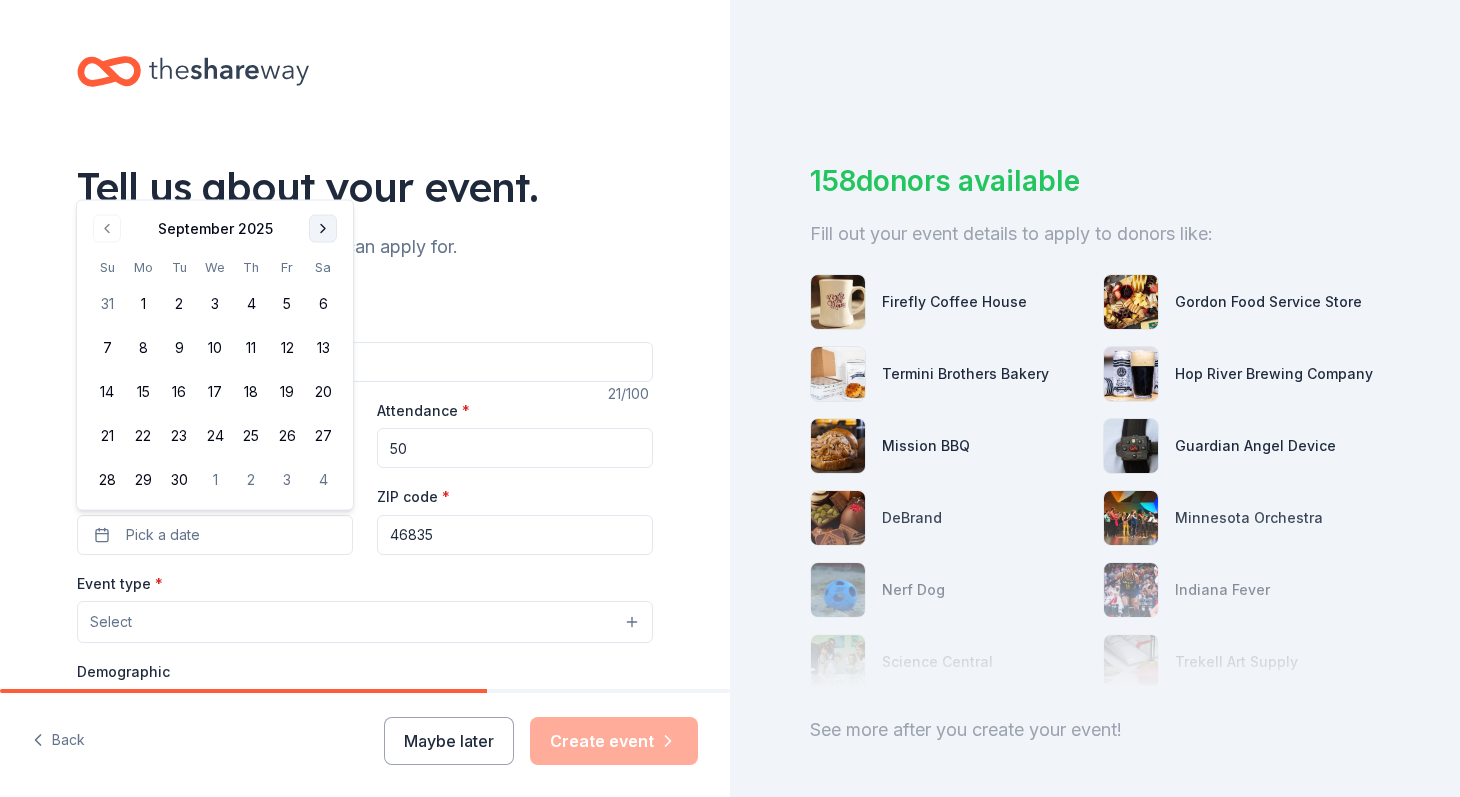 click at bounding box center [323, 229] 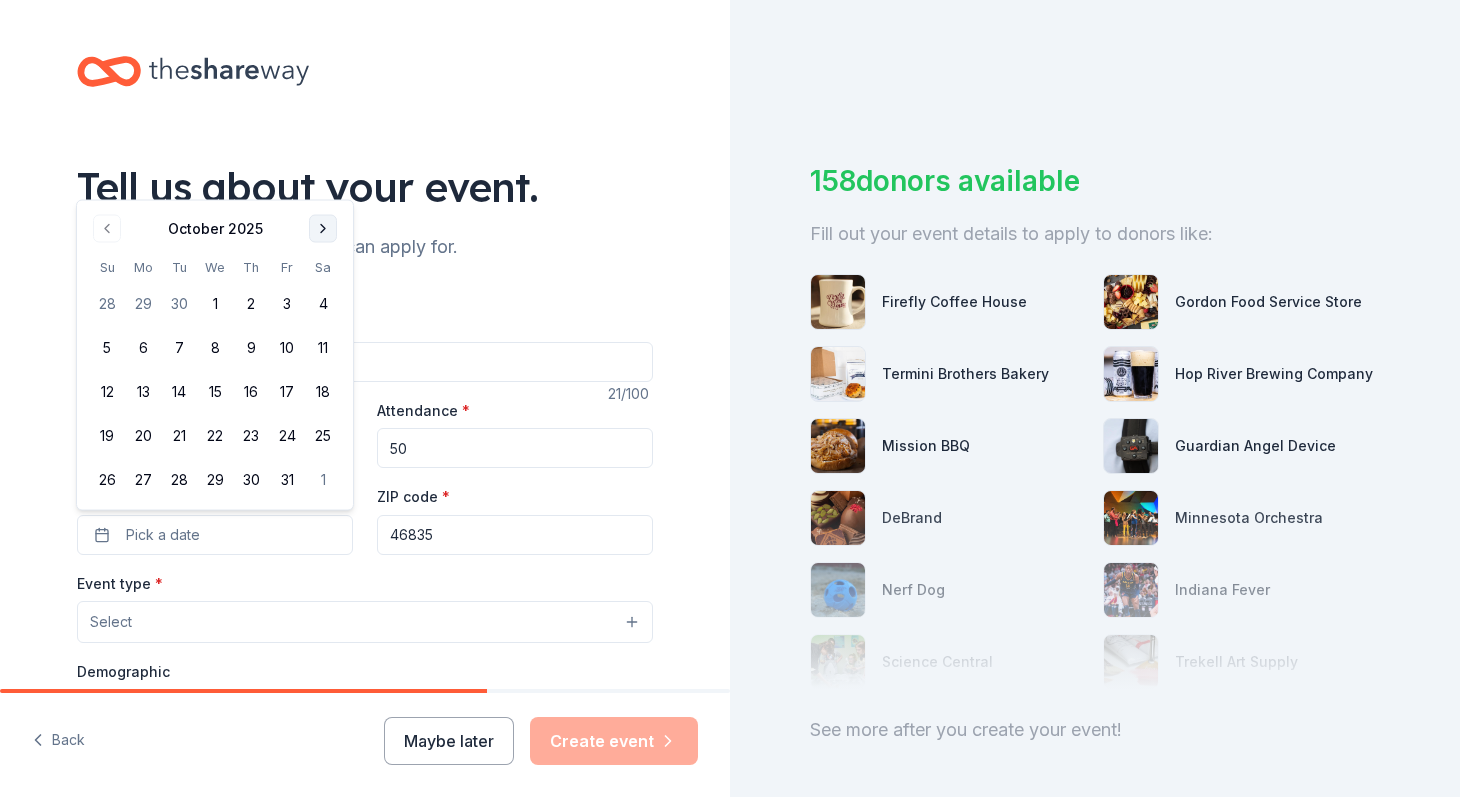 click at bounding box center [323, 229] 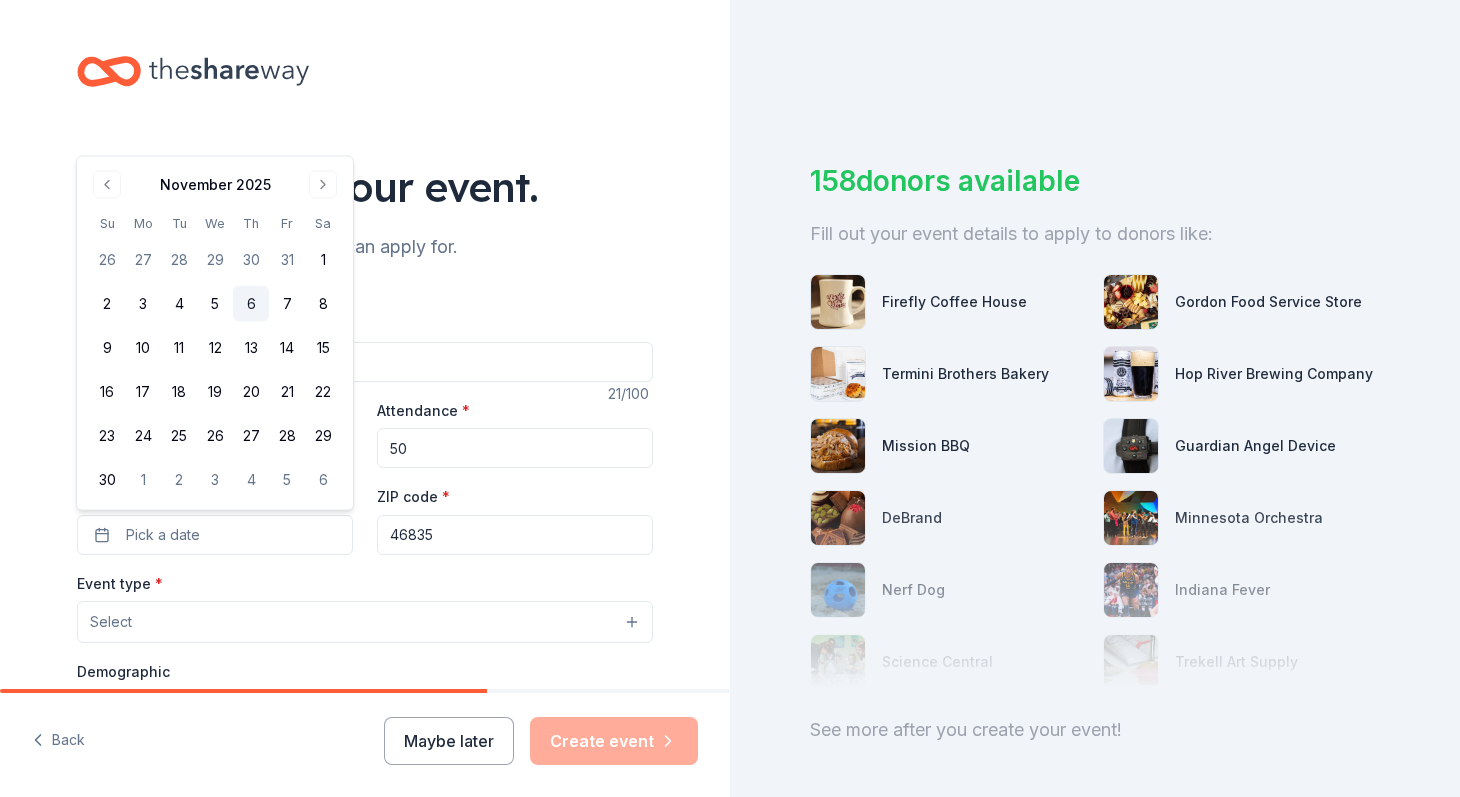 click on "6" at bounding box center [251, 304] 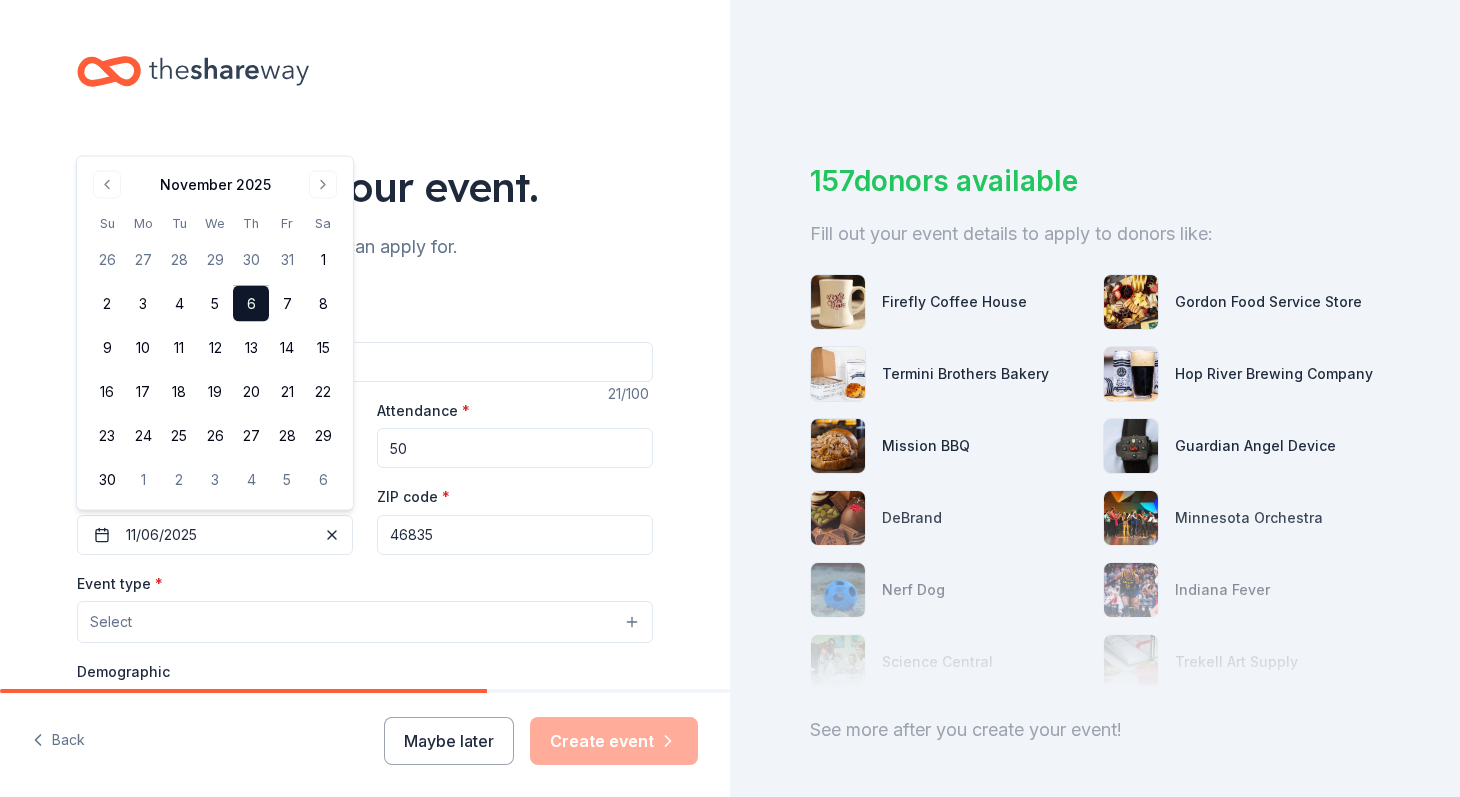 click on "Event type * Select" at bounding box center [365, 607] 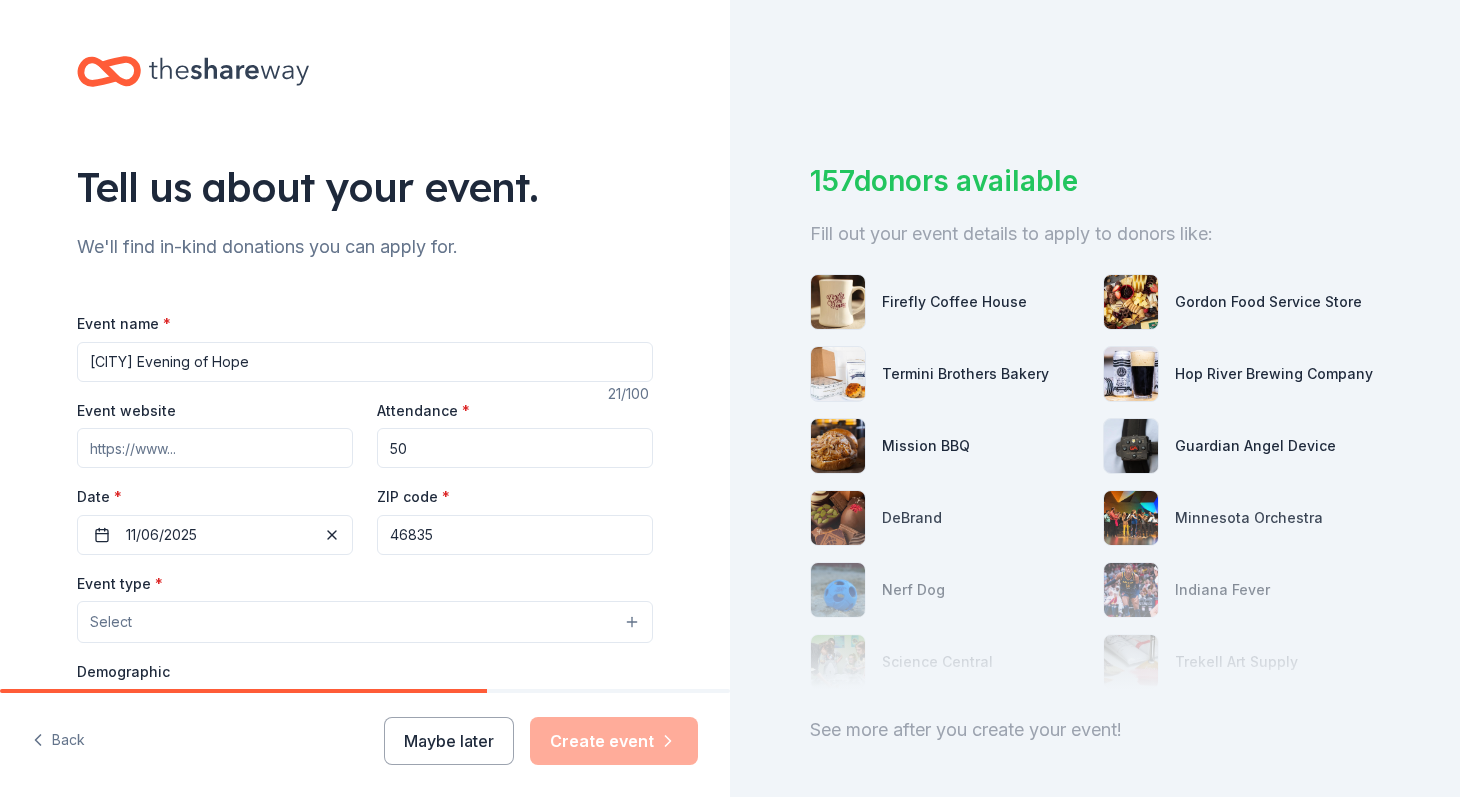 click on "Select" at bounding box center (365, 622) 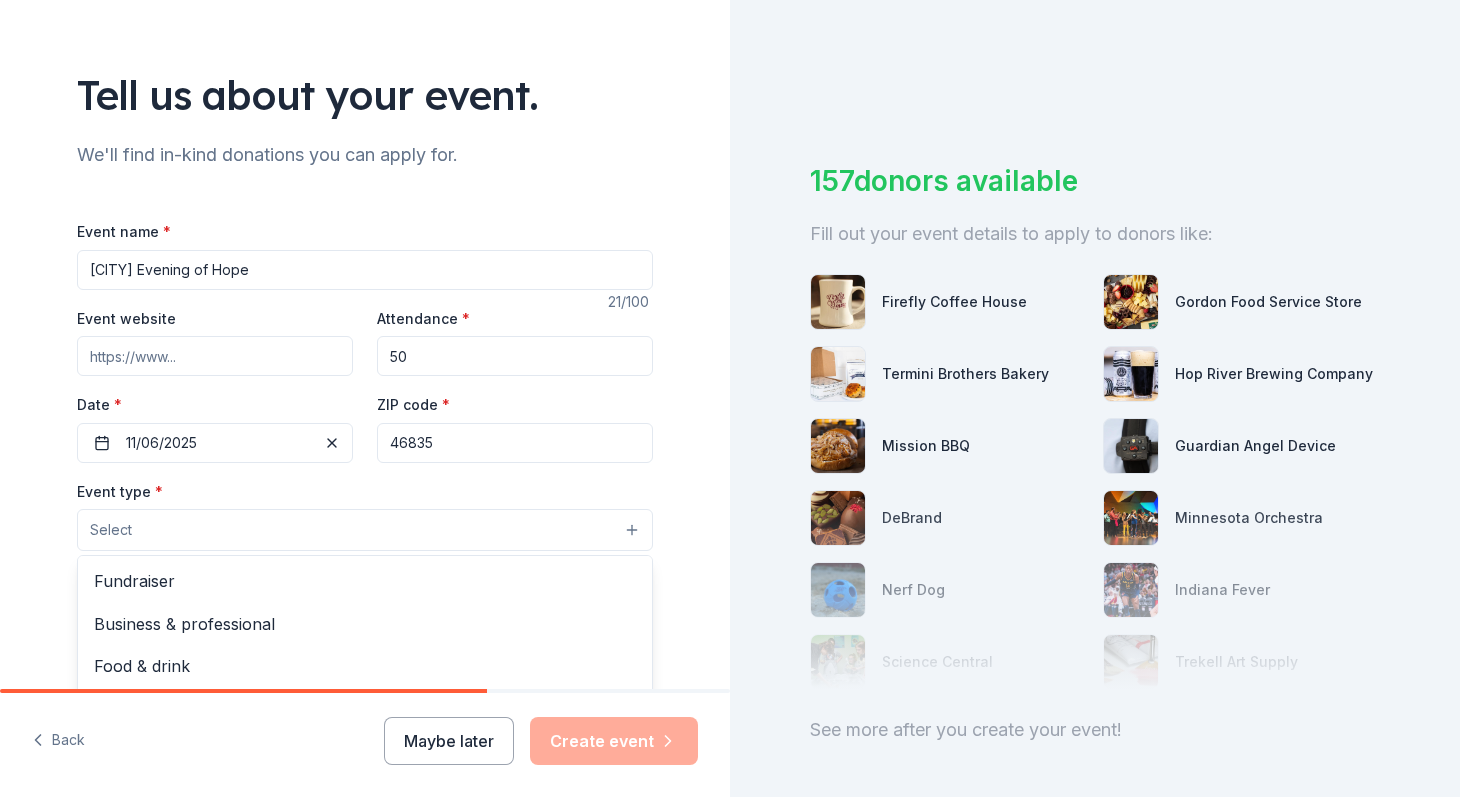 scroll, scrollTop: 122, scrollLeft: 0, axis: vertical 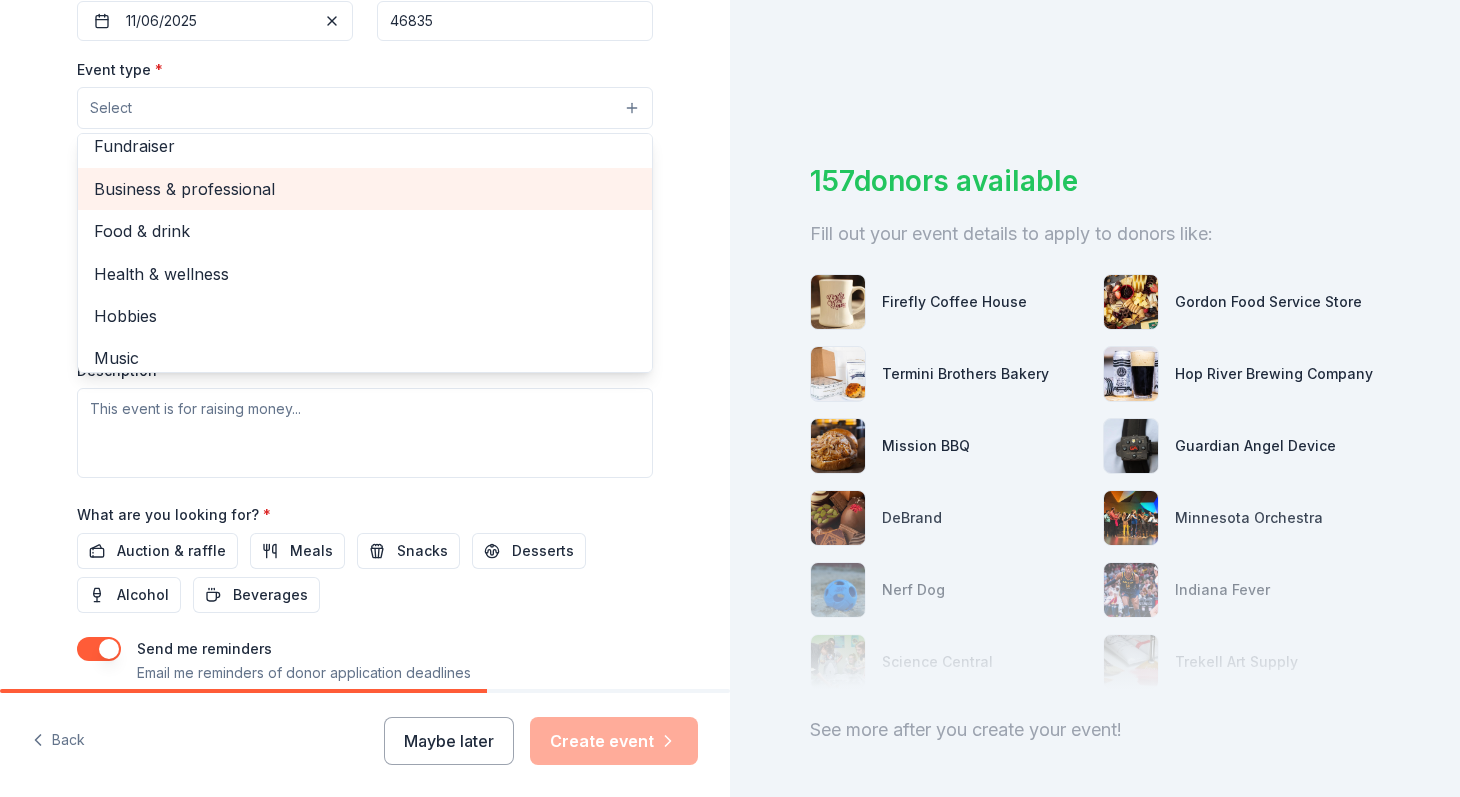 click on "Business & professional" at bounding box center (365, 189) 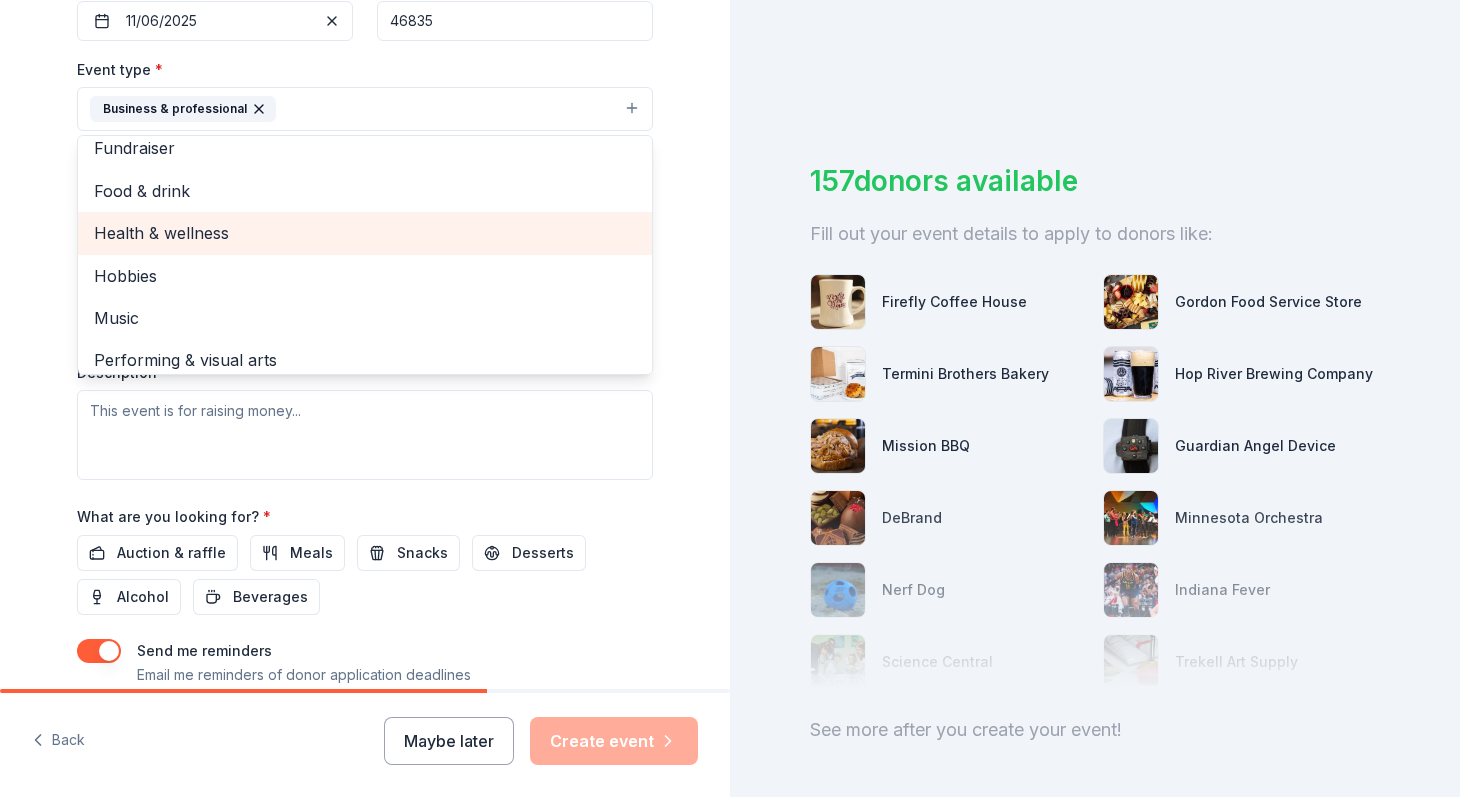 scroll, scrollTop: 24, scrollLeft: 0, axis: vertical 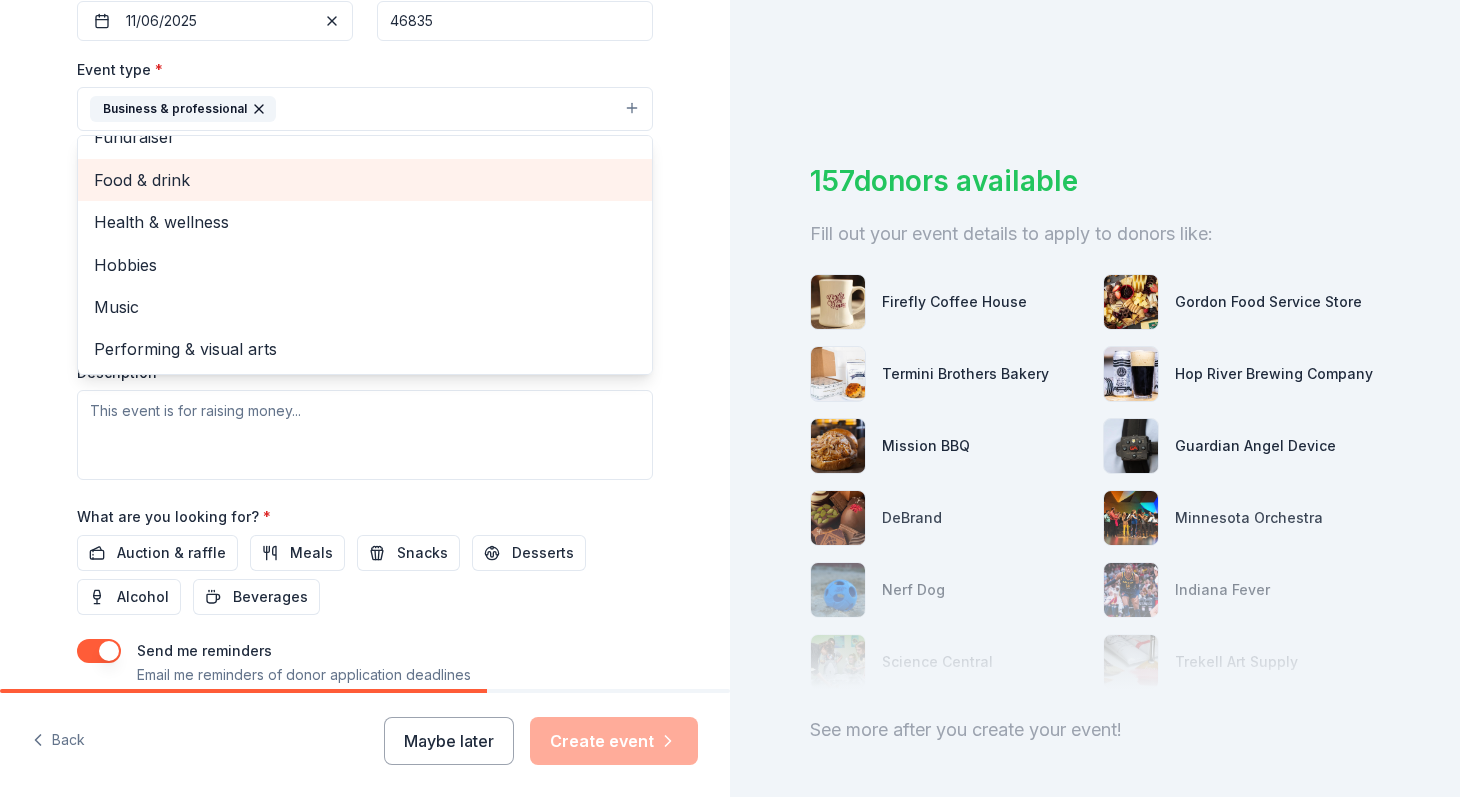 click on "Food & drink" at bounding box center (365, 180) 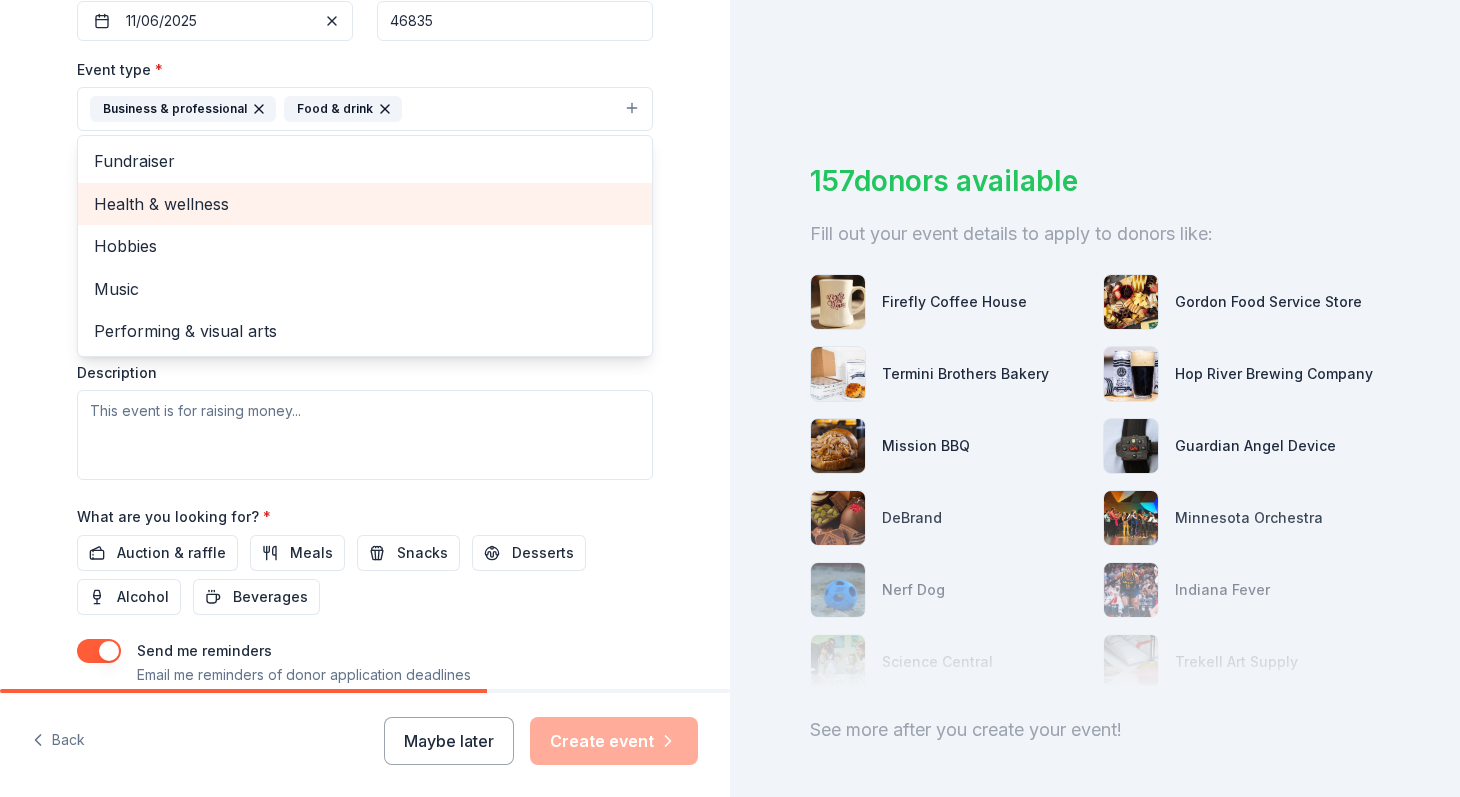 scroll, scrollTop: 0, scrollLeft: 0, axis: both 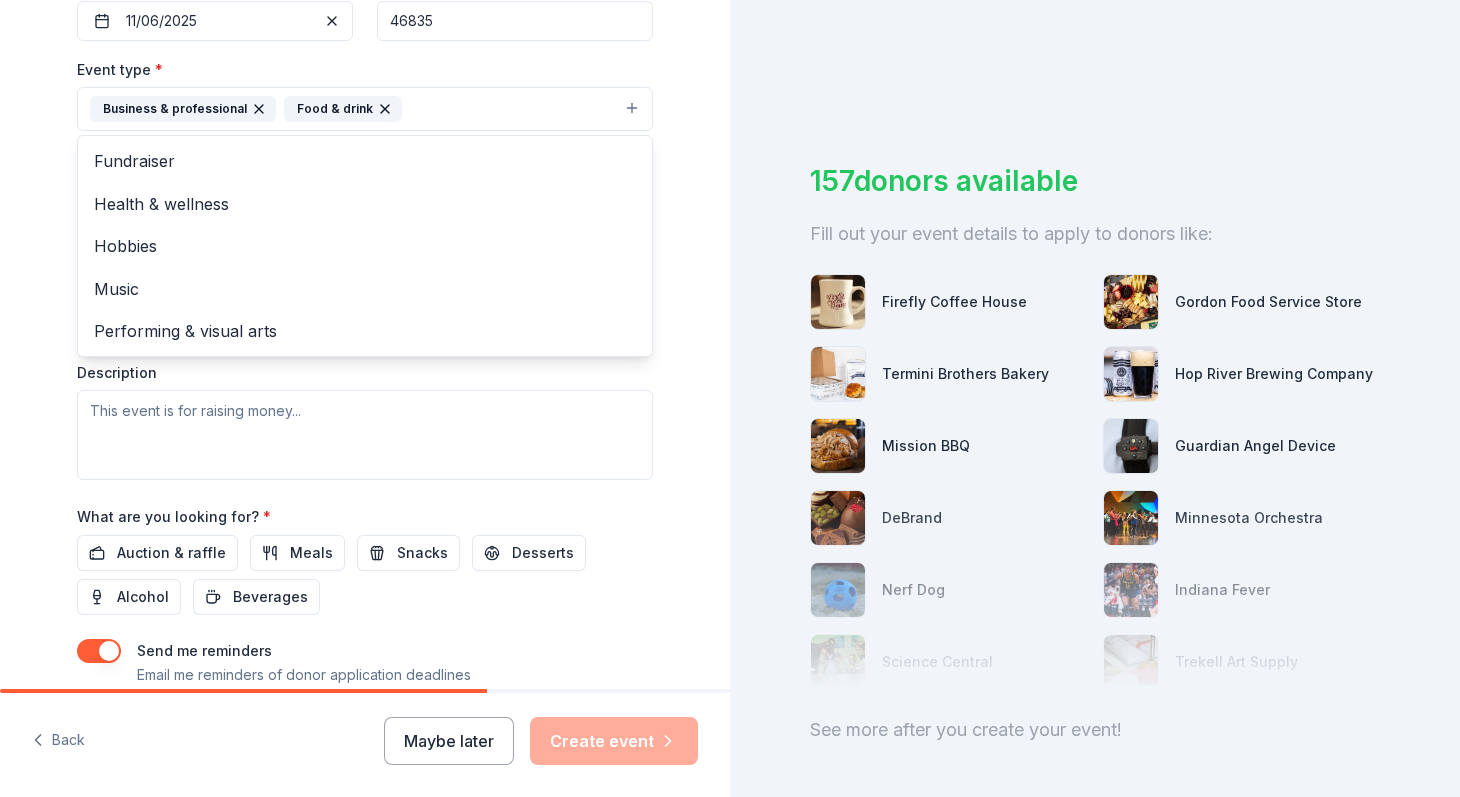 click on "Tell us about your event. We'll find in-kind donations you can apply for. Event name * [EVENT_NAME] 21 /100 Event website Attendance * 50 Date * 11/06/2025 ZIP code * [ZIP] Event type * Business & professional Food & drink Fundraiser Health & wellness Hobbies Music Performing & visual arts Demographic Select We use this information to help brands find events with their target demographic to sponsor their products. Mailing address Apt/unit Description What are you looking for? * Auction & raffle Meals Snacks Desserts Alcohol Beverages Send me reminders Email me reminders of donor application deadlines Recurring event" at bounding box center (365, 152) 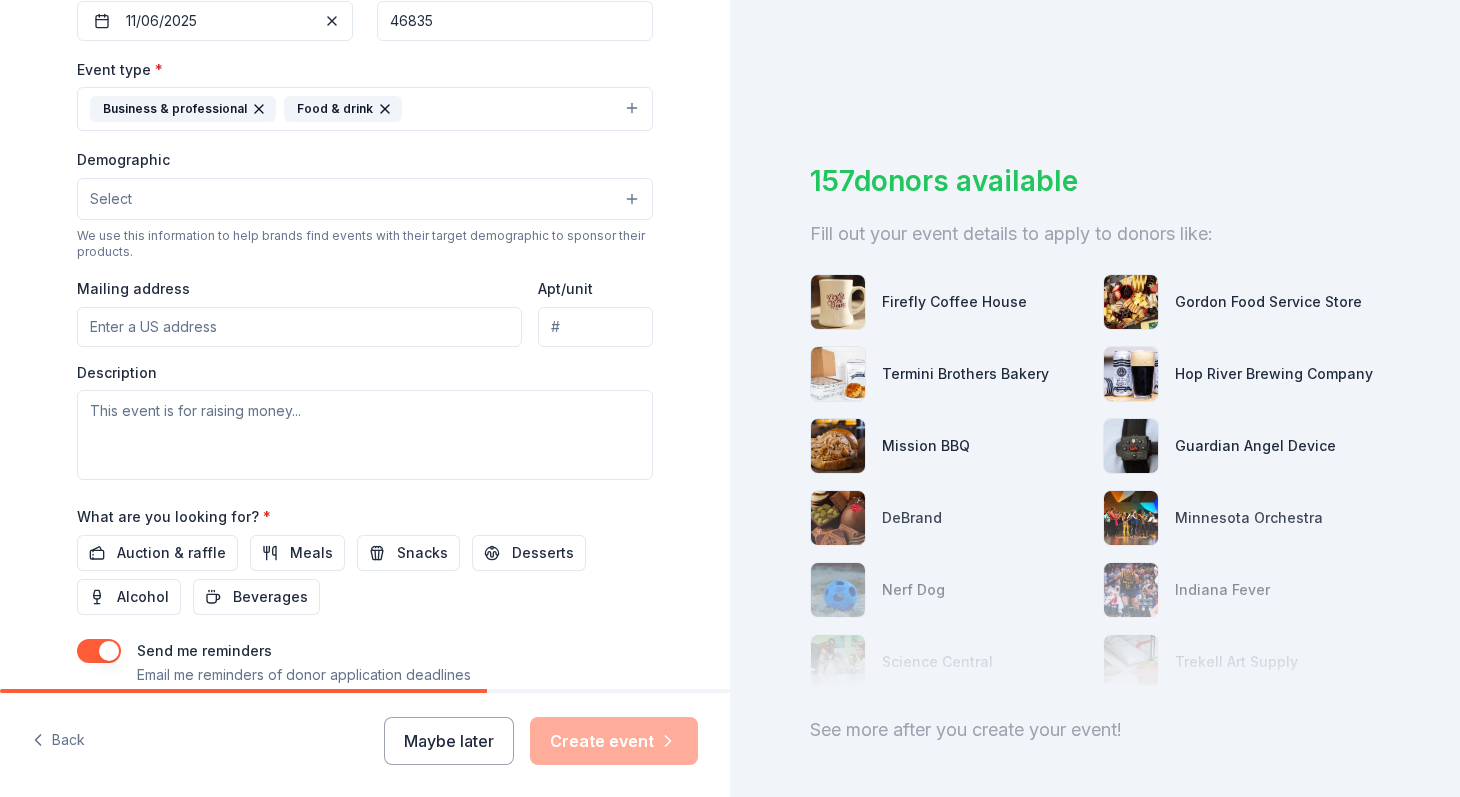 click on "Select" at bounding box center [365, 199] 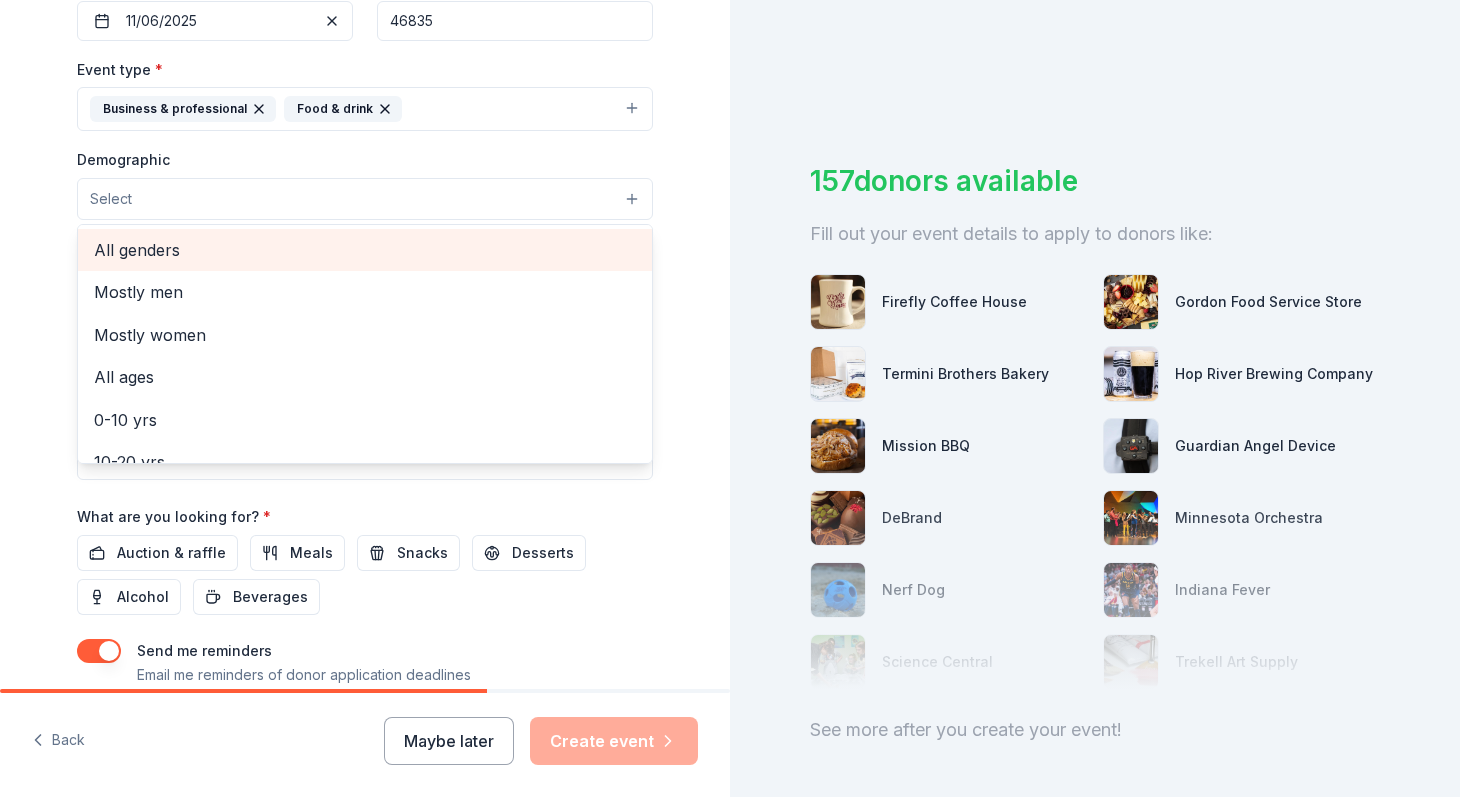 click on "All genders" at bounding box center (365, 250) 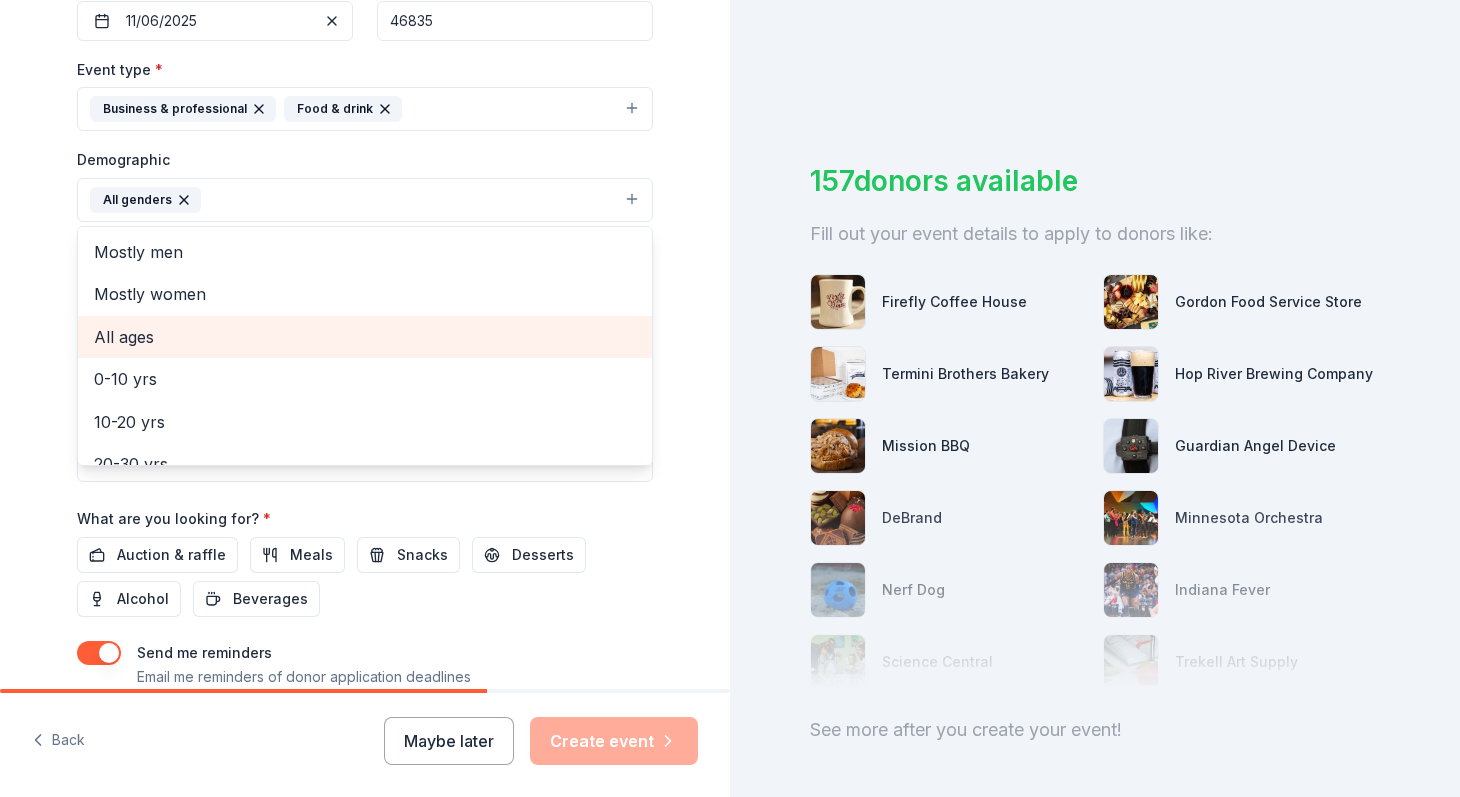 click on "All ages" at bounding box center [365, 337] 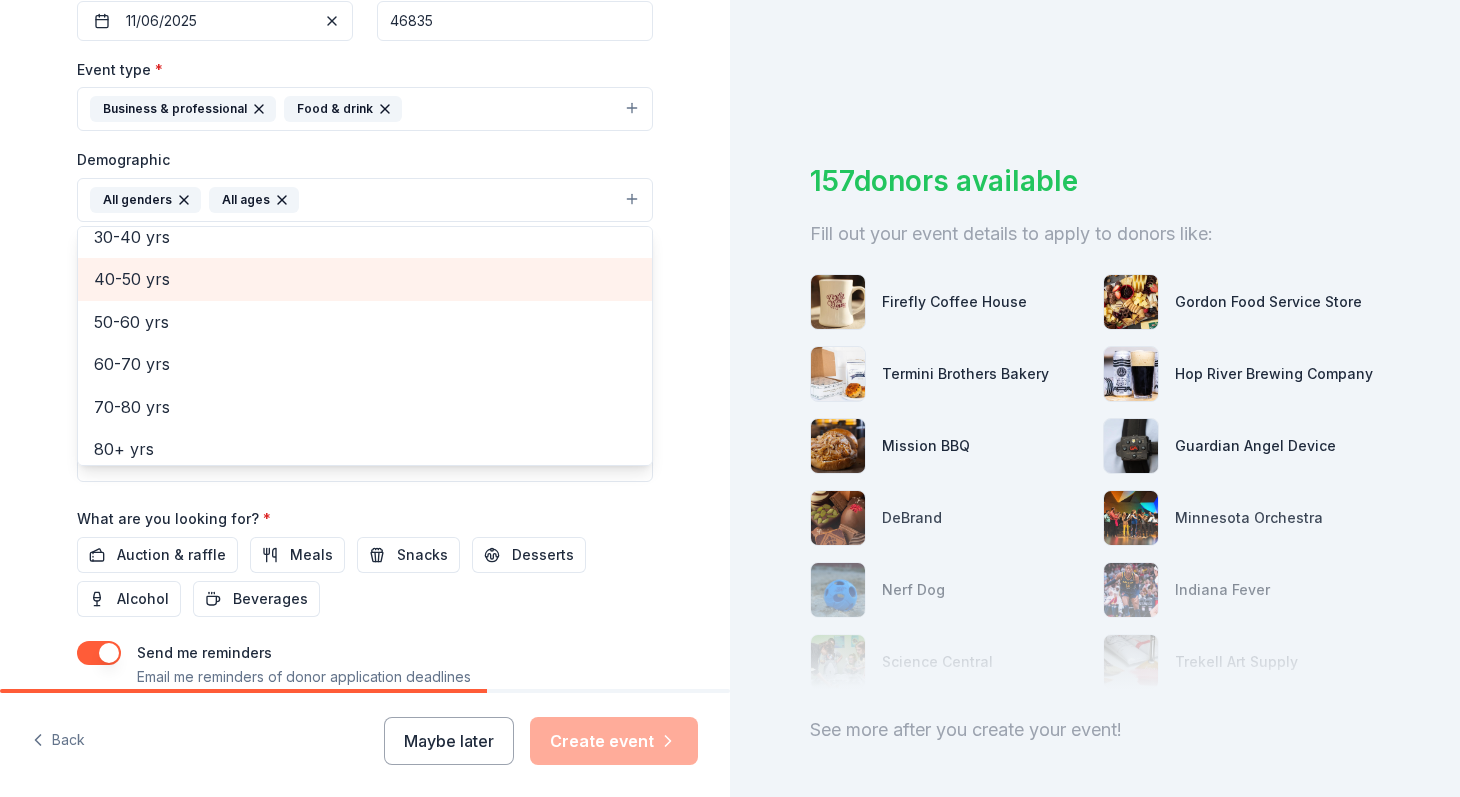 scroll, scrollTop: 236, scrollLeft: 0, axis: vertical 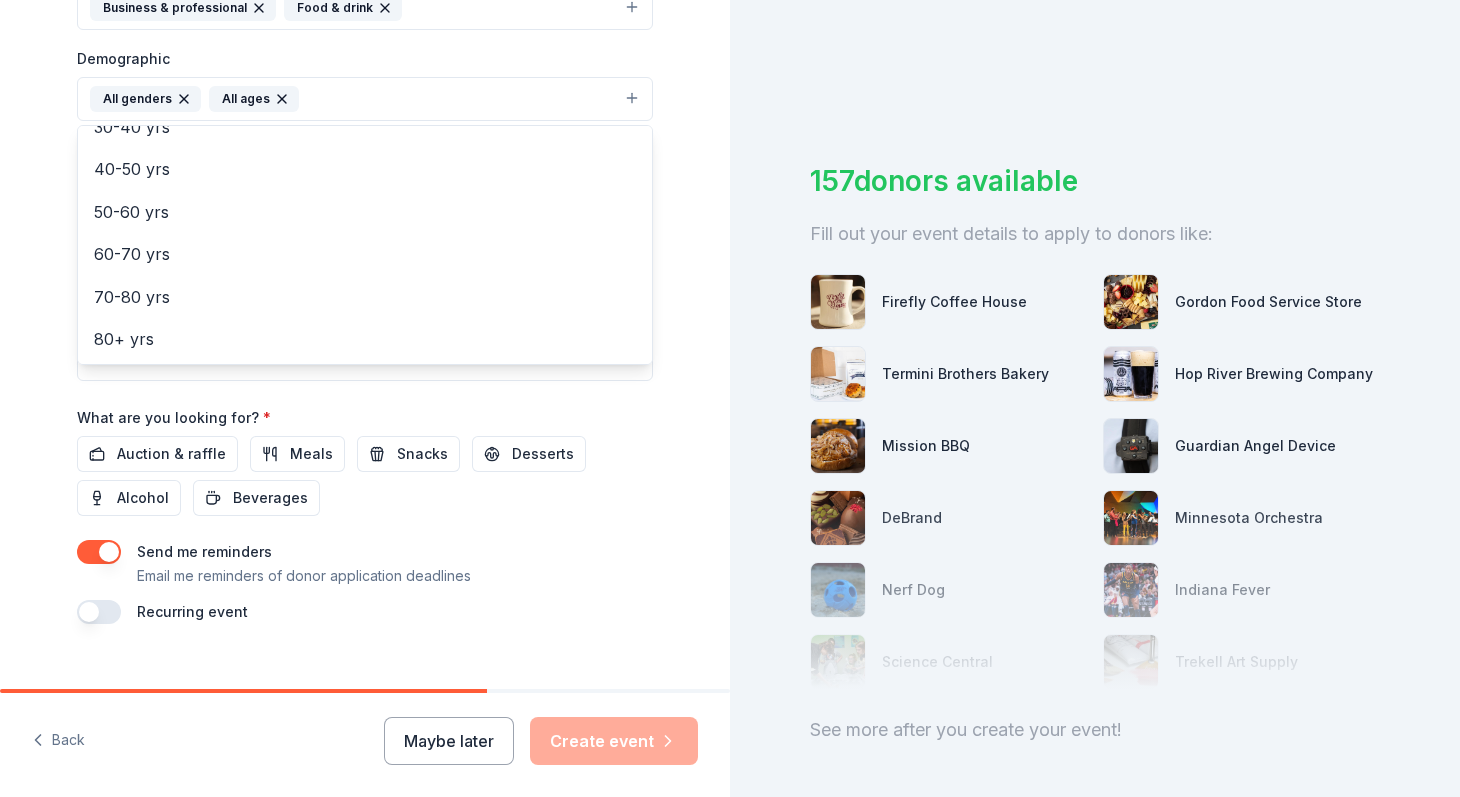 click on "Tell us about your event. We'll find in-kind donations you can apply for. Event name * [EVENT_NAME] 21 /100 Event website Attendance * 50 Date * 11/06/2025 ZIP code * [ZIP] Event type * Business & professional Food & drink Demographic All genders All ages Mostly men Mostly women 0-10 yrs 10-20 yrs 20-30 yrs 30-40 yrs 40-50 yrs 50-60 yrs 60-70 yrs 70-80 yrs 80+ yrs We use this information to help brands find events with their target demographic to sponsor their products. Mailing address Apt/unit Description What are you looking for? * Auction & raffle Meals Snacks Desserts Alcohol Beverages Send me reminders Email me reminders of donor application deadlines Recurring event" at bounding box center (365, 52) 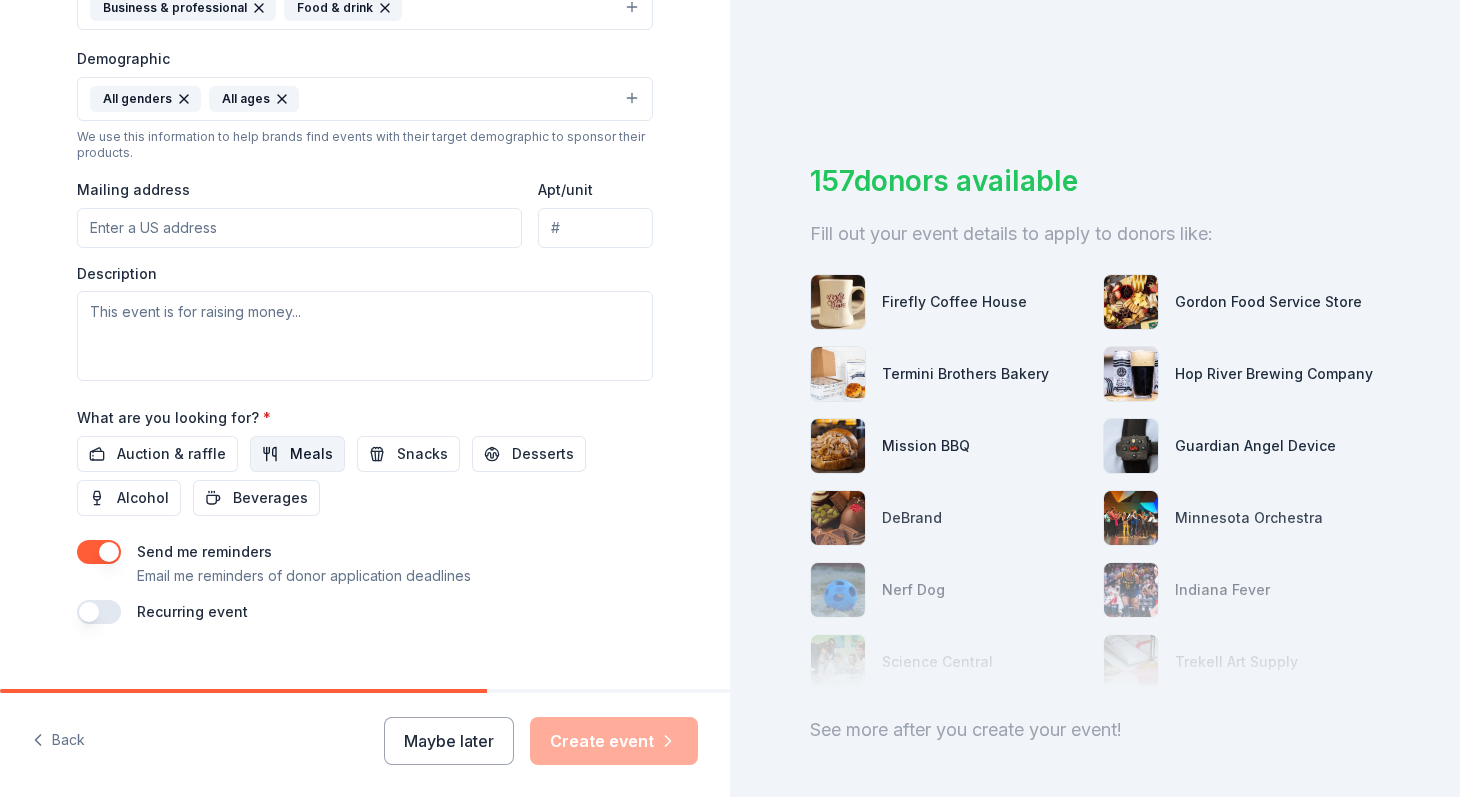 click on "Meals" at bounding box center [297, 454] 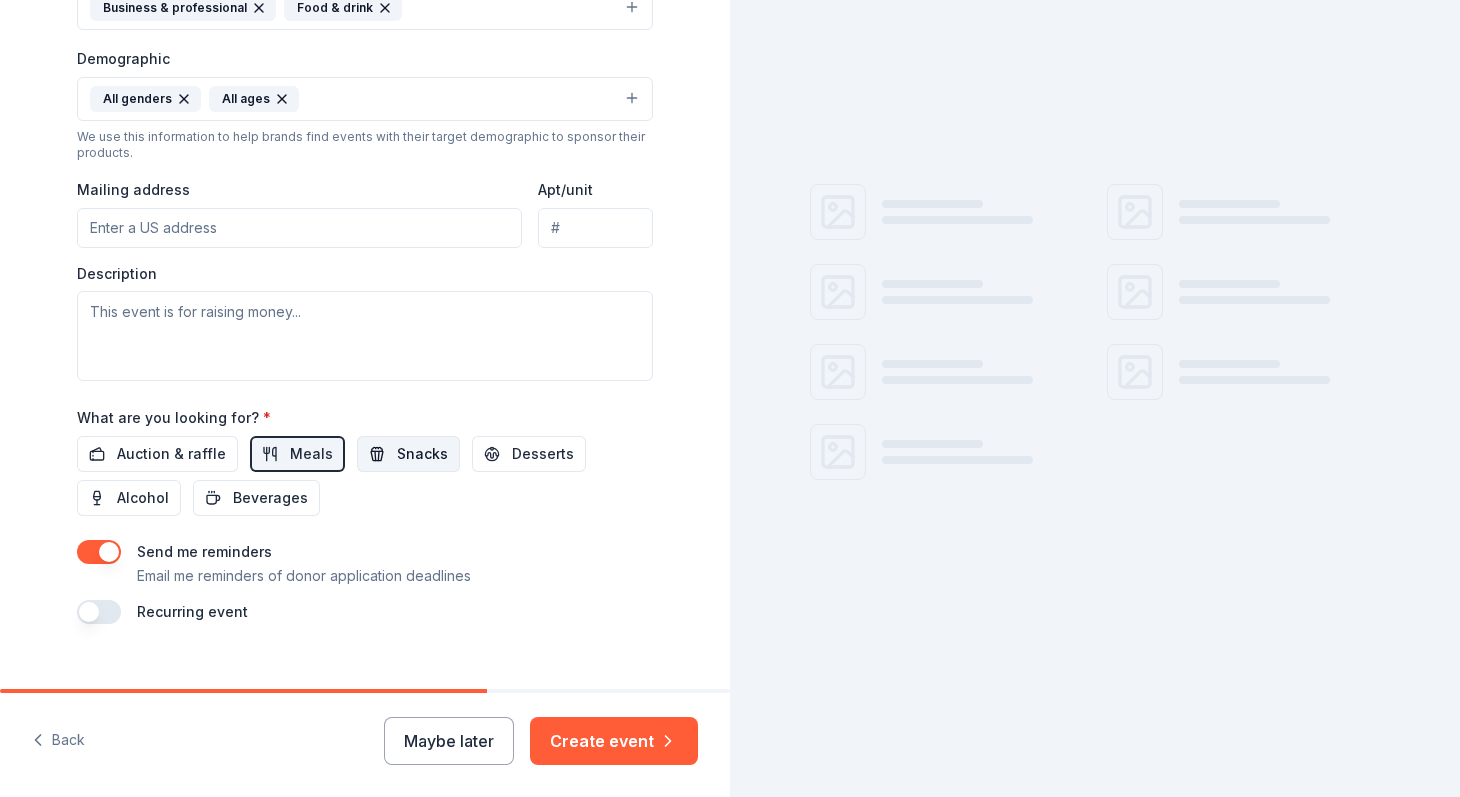 click on "Snacks" at bounding box center [422, 454] 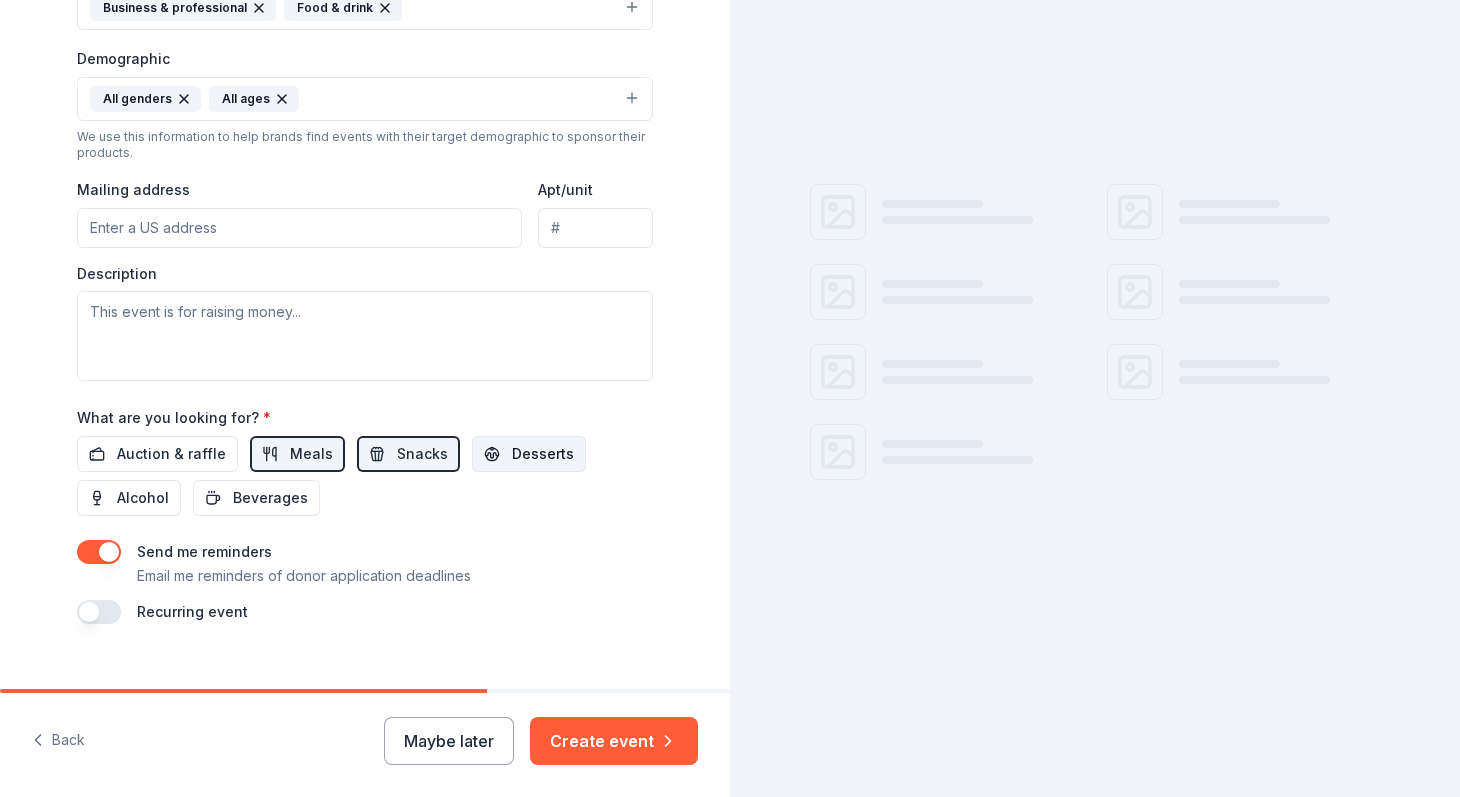click on "Desserts" at bounding box center [543, 454] 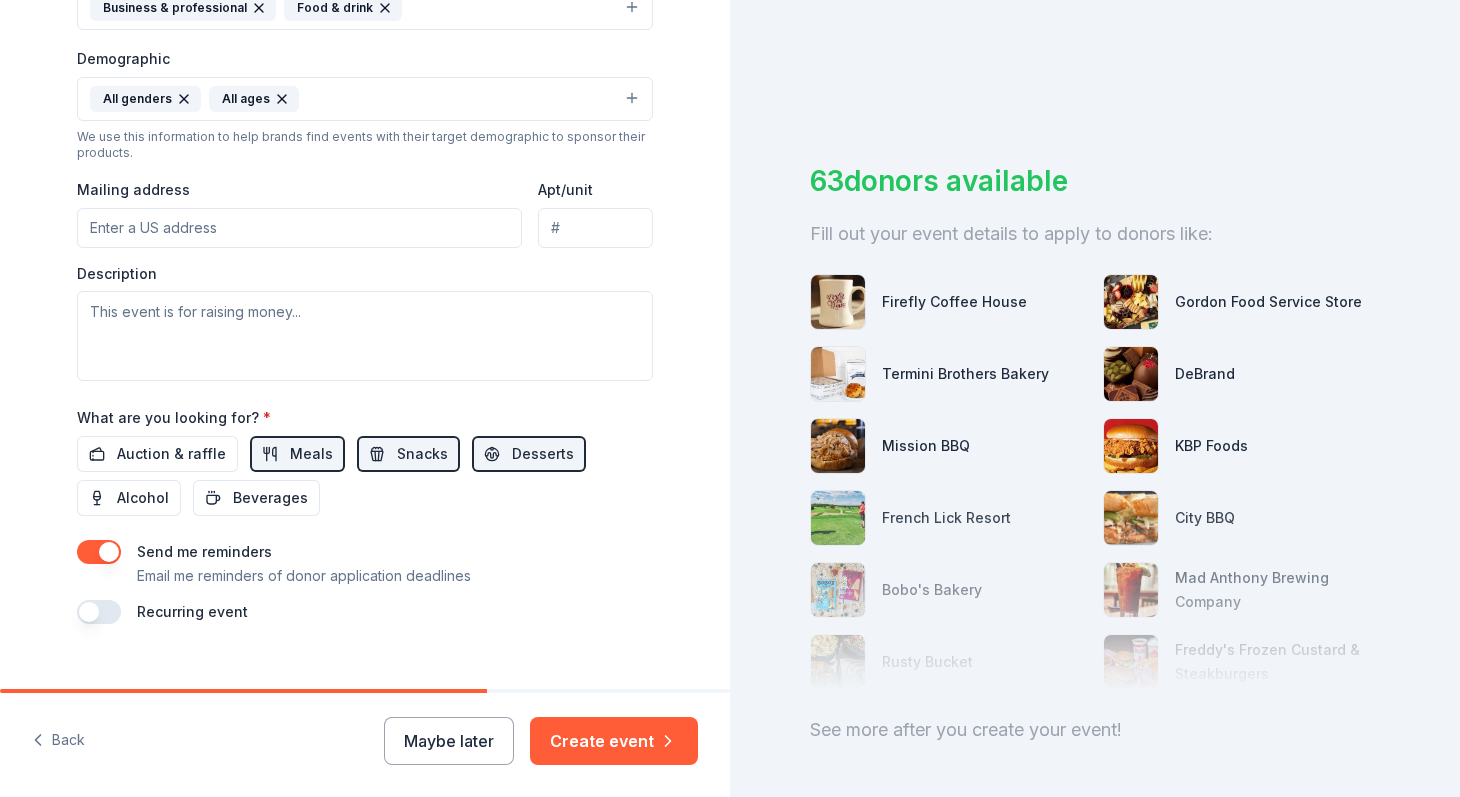 click on "Mailing address" at bounding box center (299, 228) 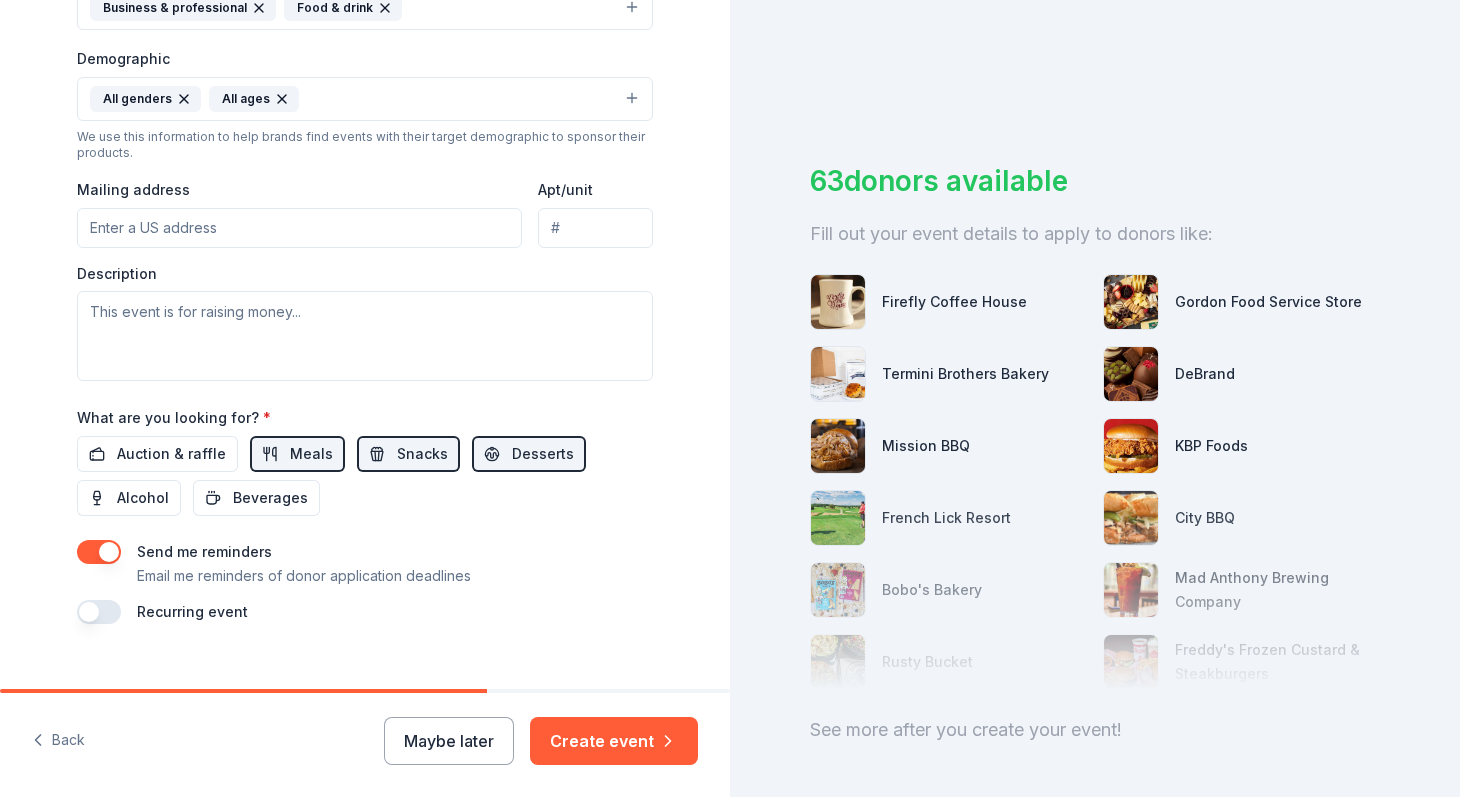 click on "Mailing address" at bounding box center [299, 228] 